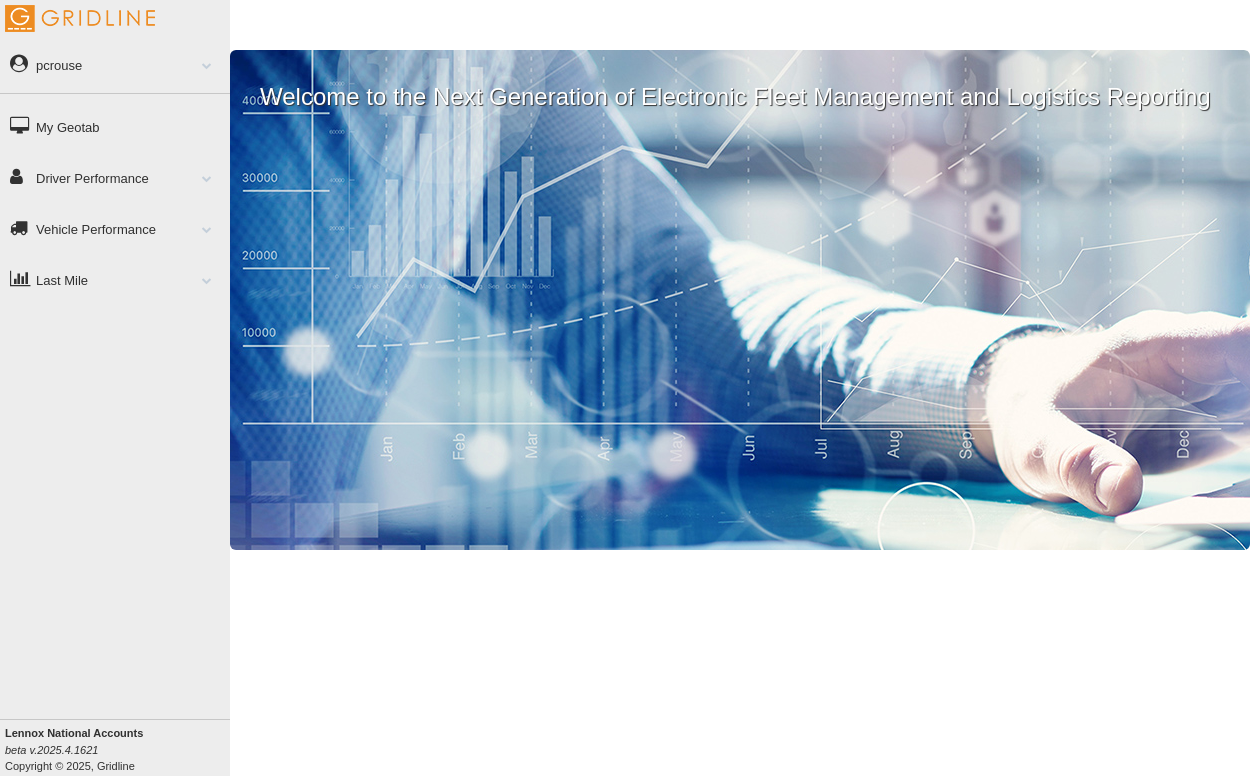 scroll, scrollTop: 0, scrollLeft: 0, axis: both 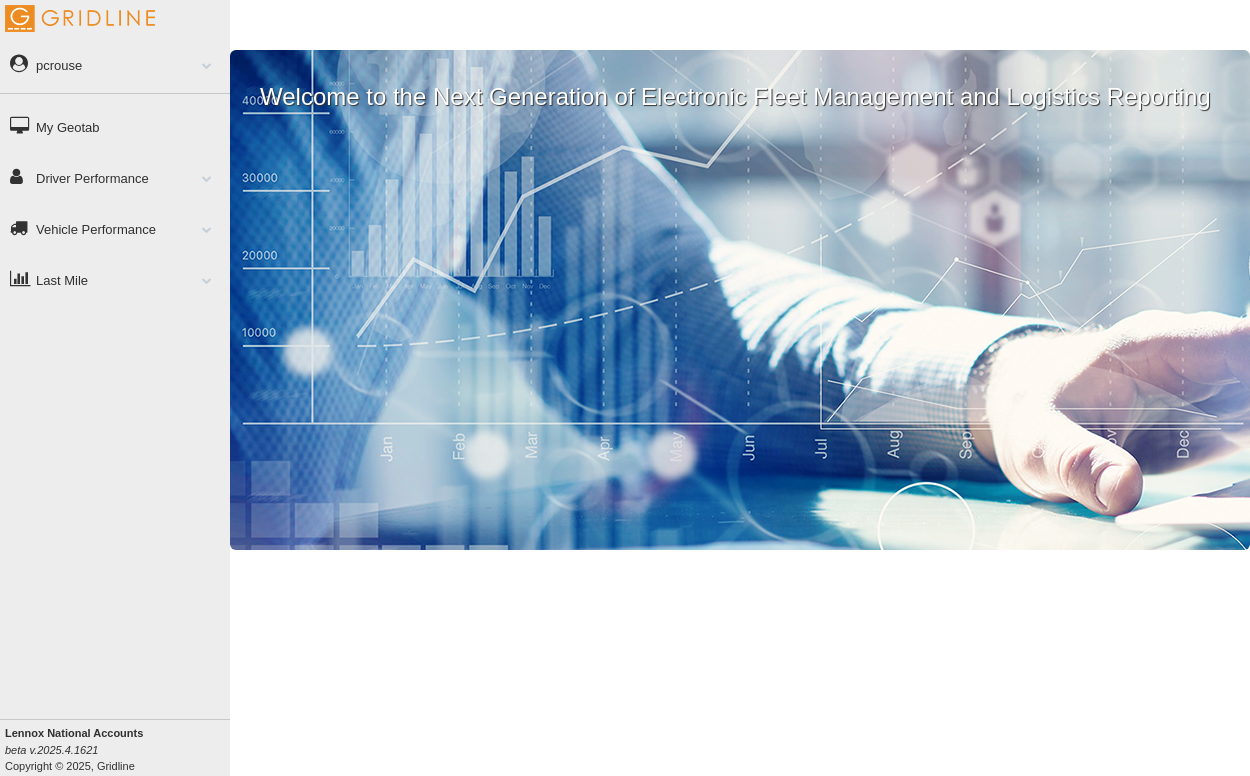 click on "Driver Performance" at bounding box center [115, 177] 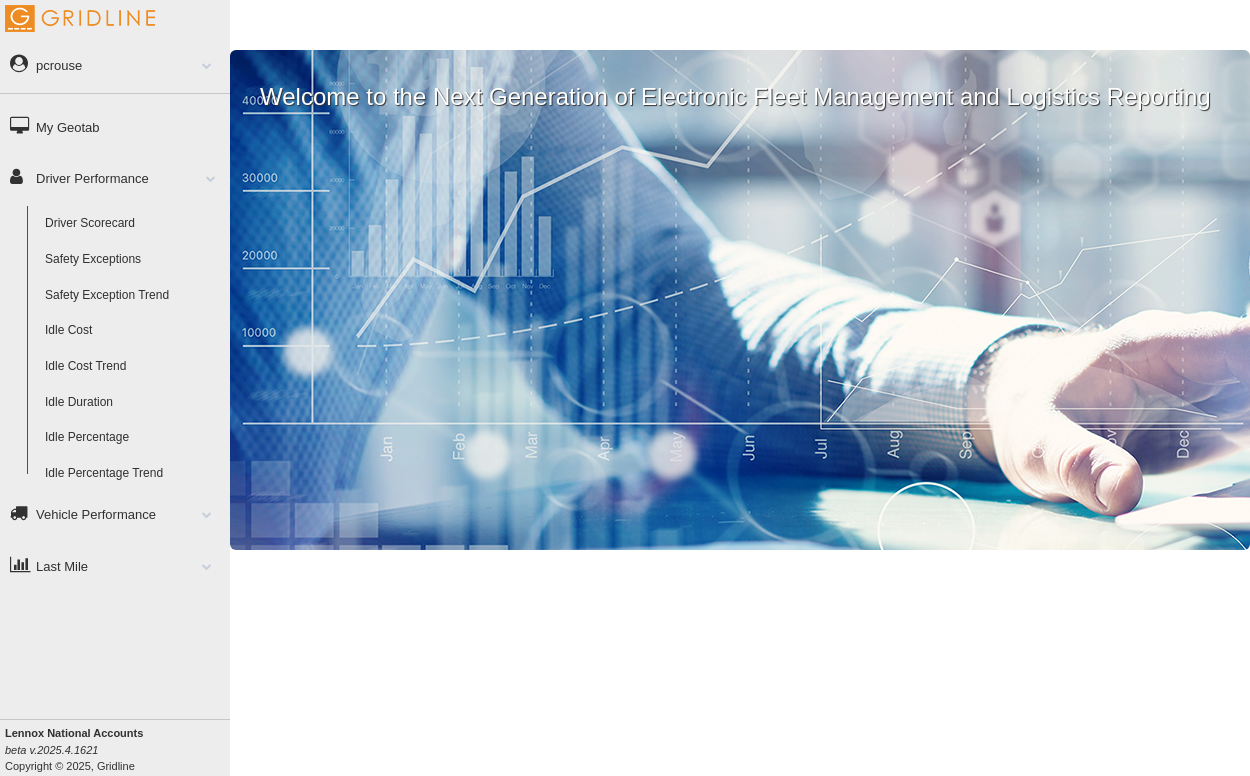 click on "Driver Scorecard" at bounding box center (133, 224) 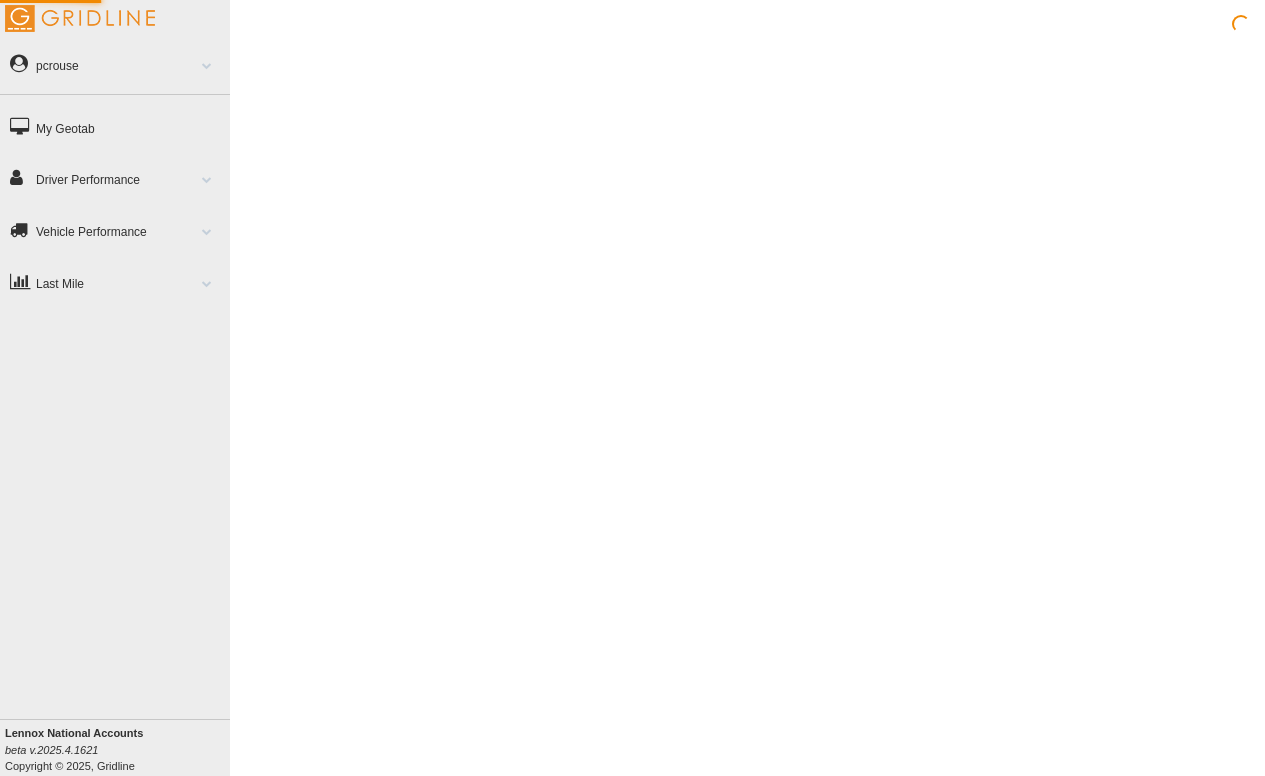 scroll, scrollTop: 0, scrollLeft: 0, axis: both 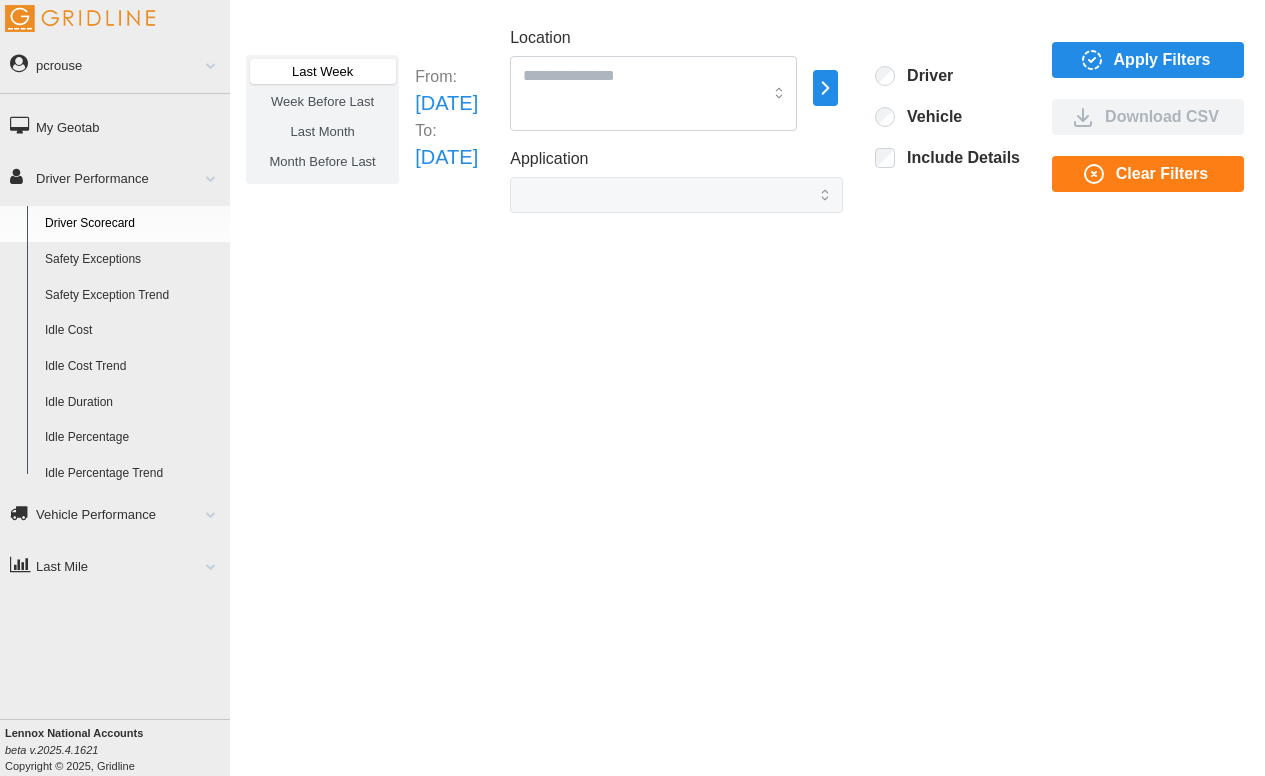 click on "Safety Exceptions" at bounding box center (133, 260) 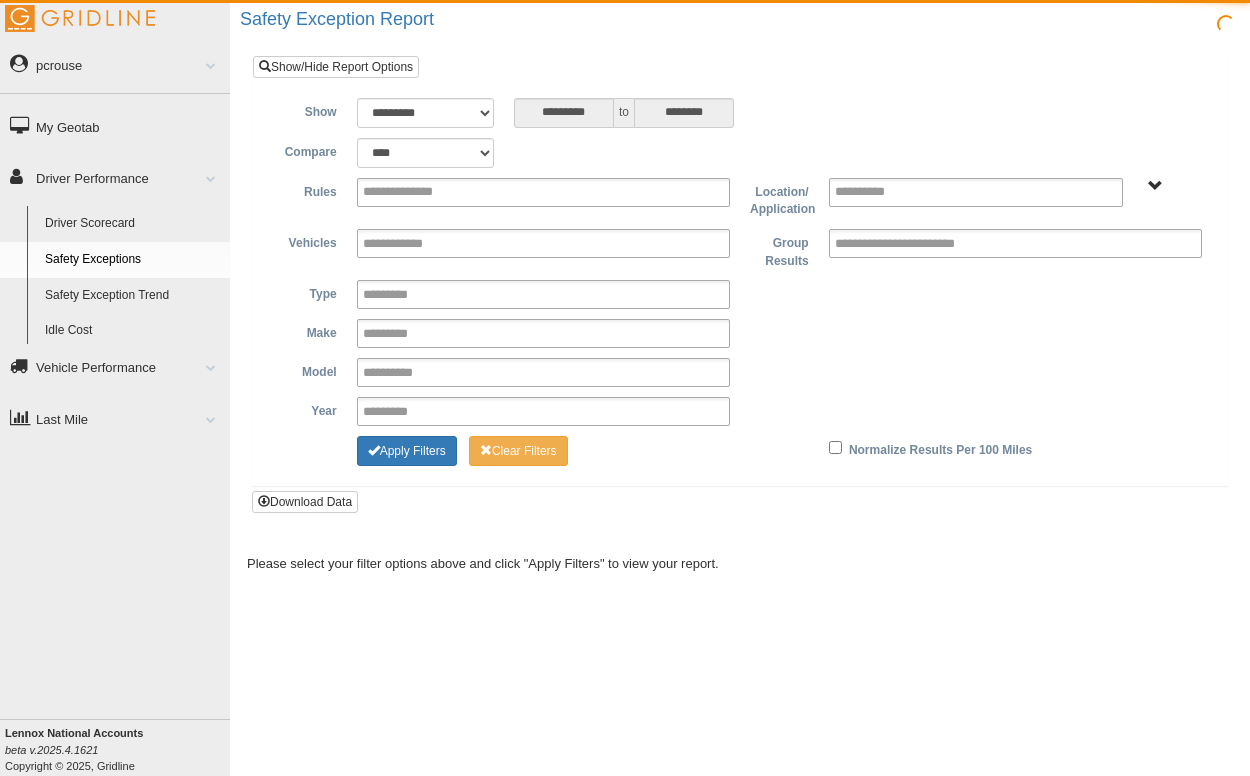 scroll, scrollTop: 0, scrollLeft: 0, axis: both 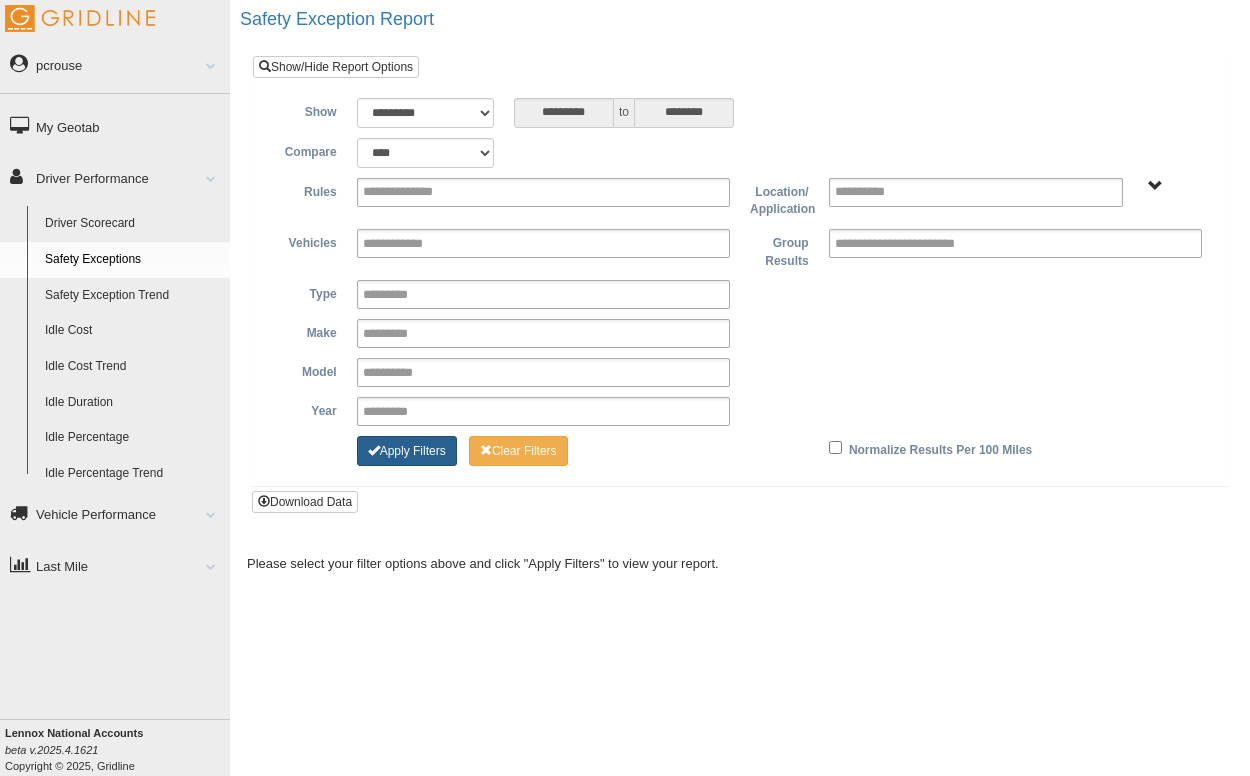click on "Apply Filters" at bounding box center (407, 451) 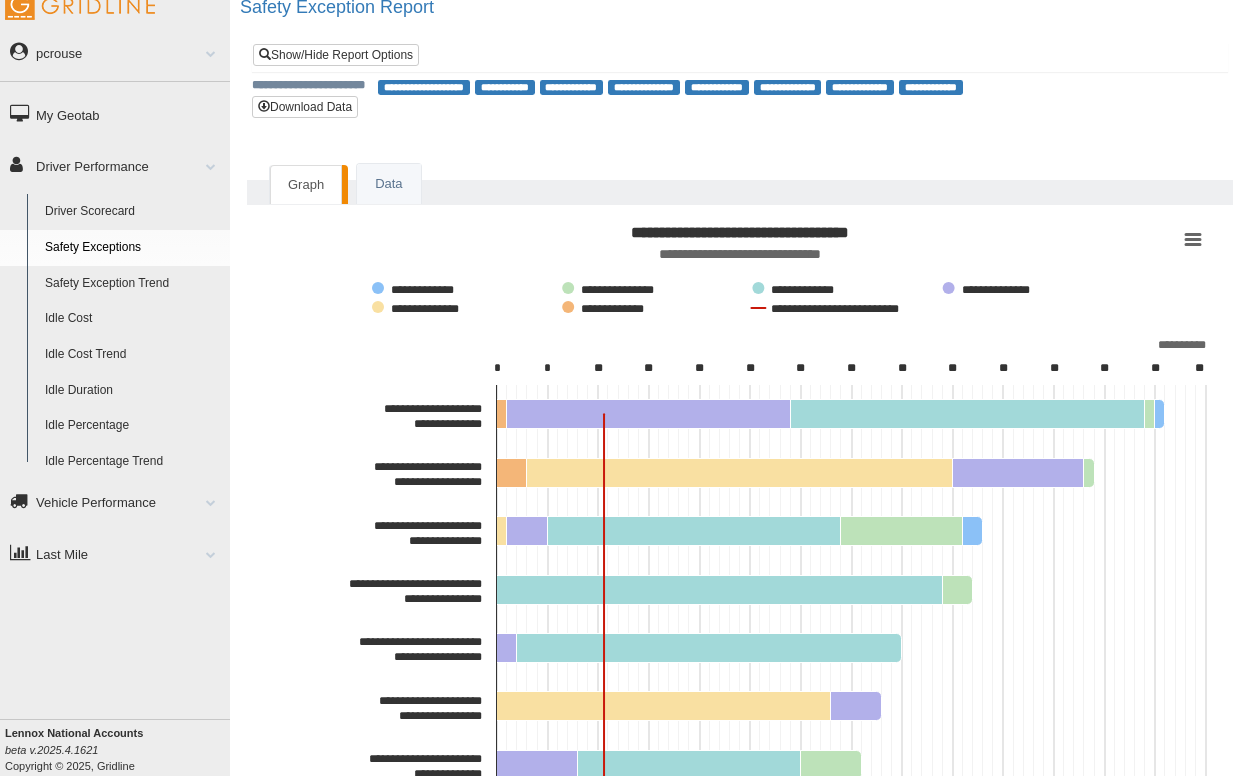 scroll, scrollTop: 0, scrollLeft: 0, axis: both 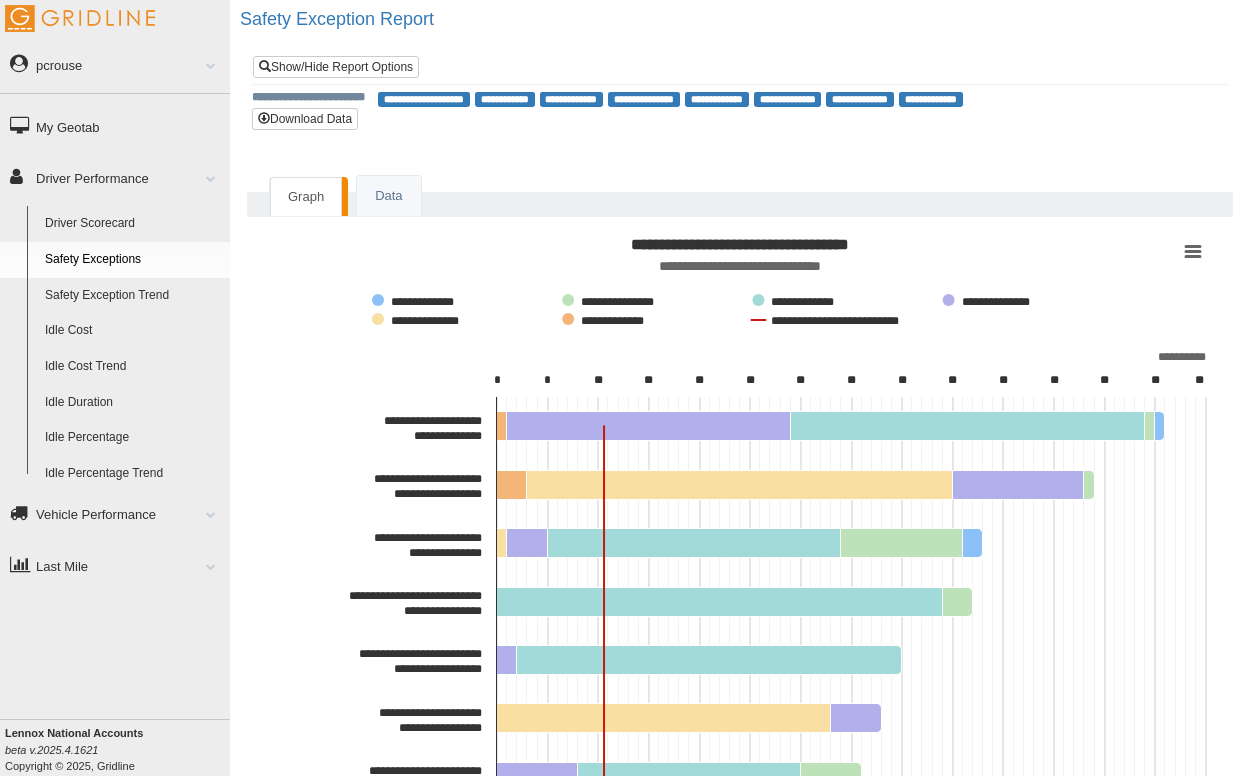 click on "Driver Scorecard" at bounding box center [133, 224] 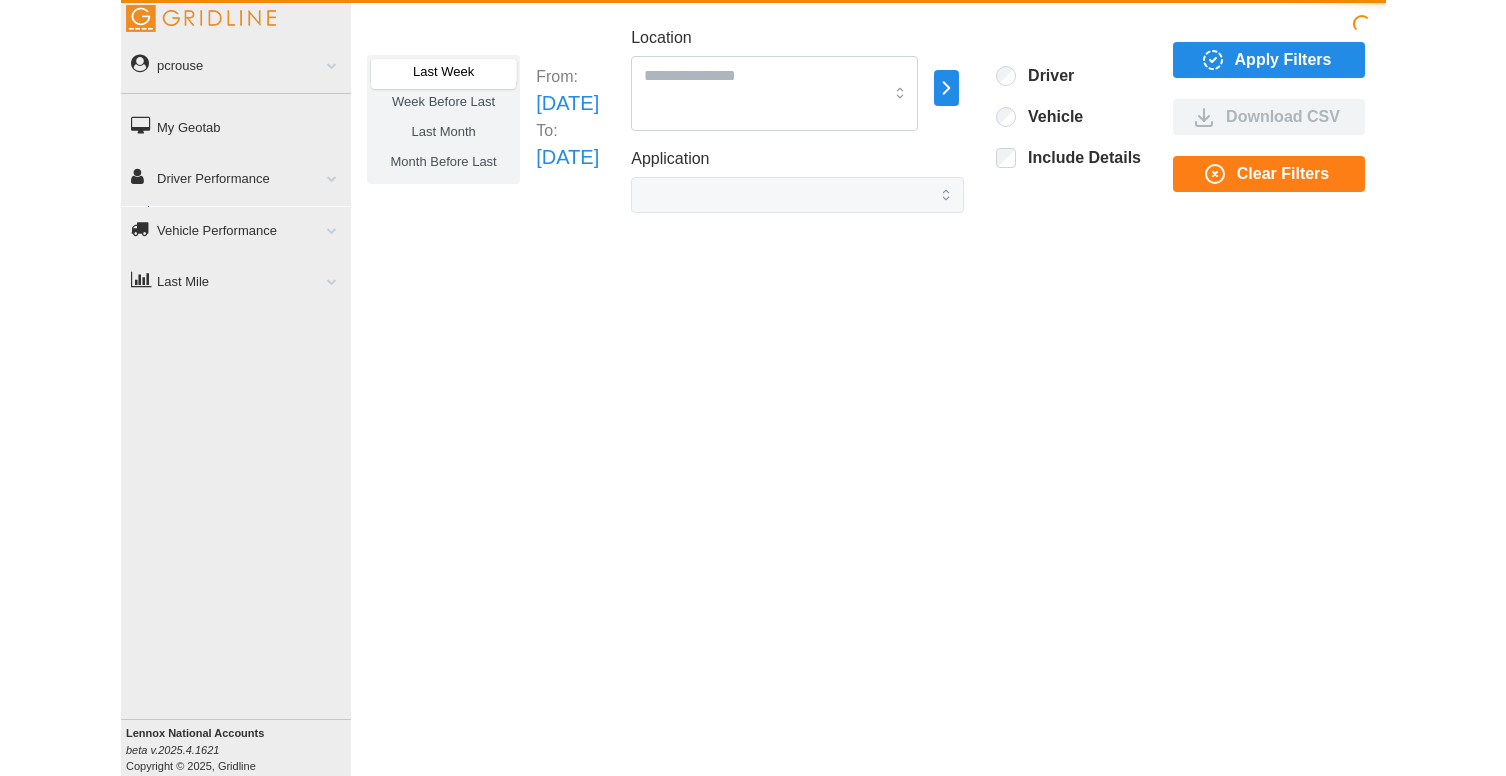 scroll, scrollTop: 0, scrollLeft: 0, axis: both 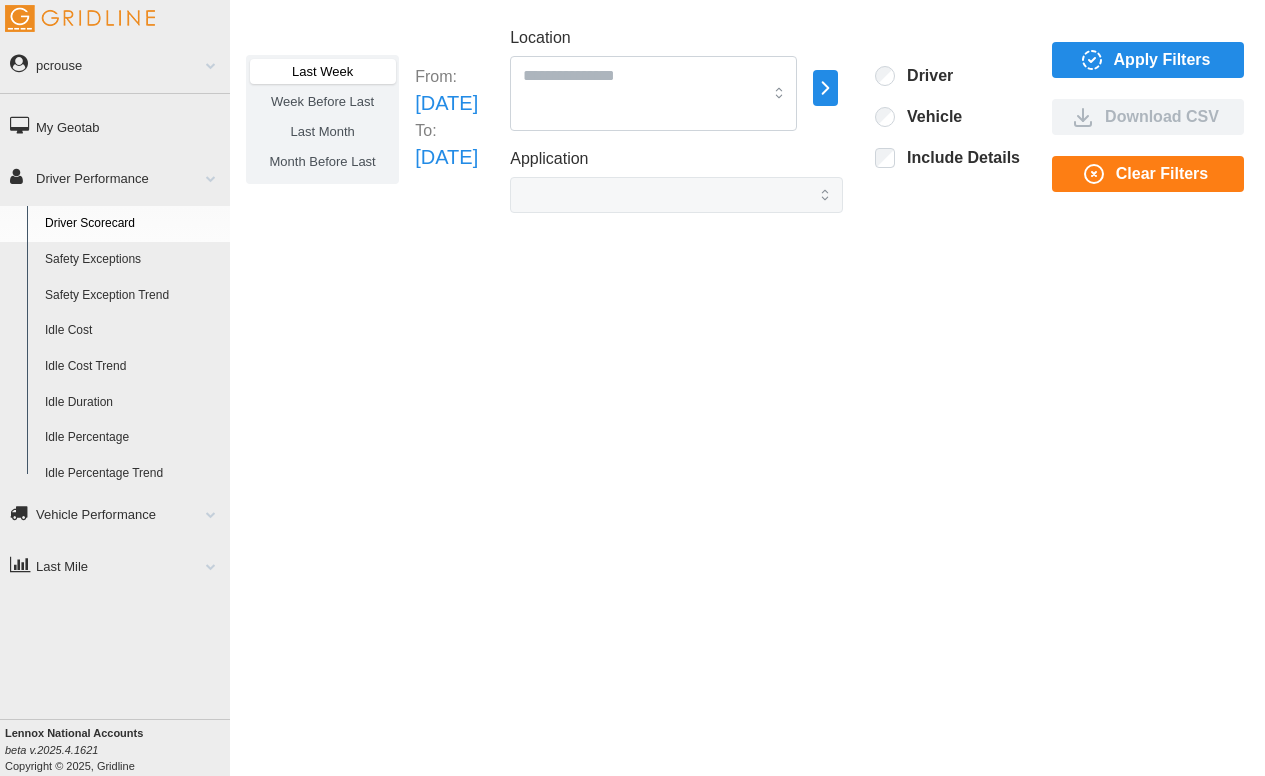 drag, startPoint x: 82, startPoint y: 646, endPoint x: 119, endPoint y: 618, distance: 46.400433 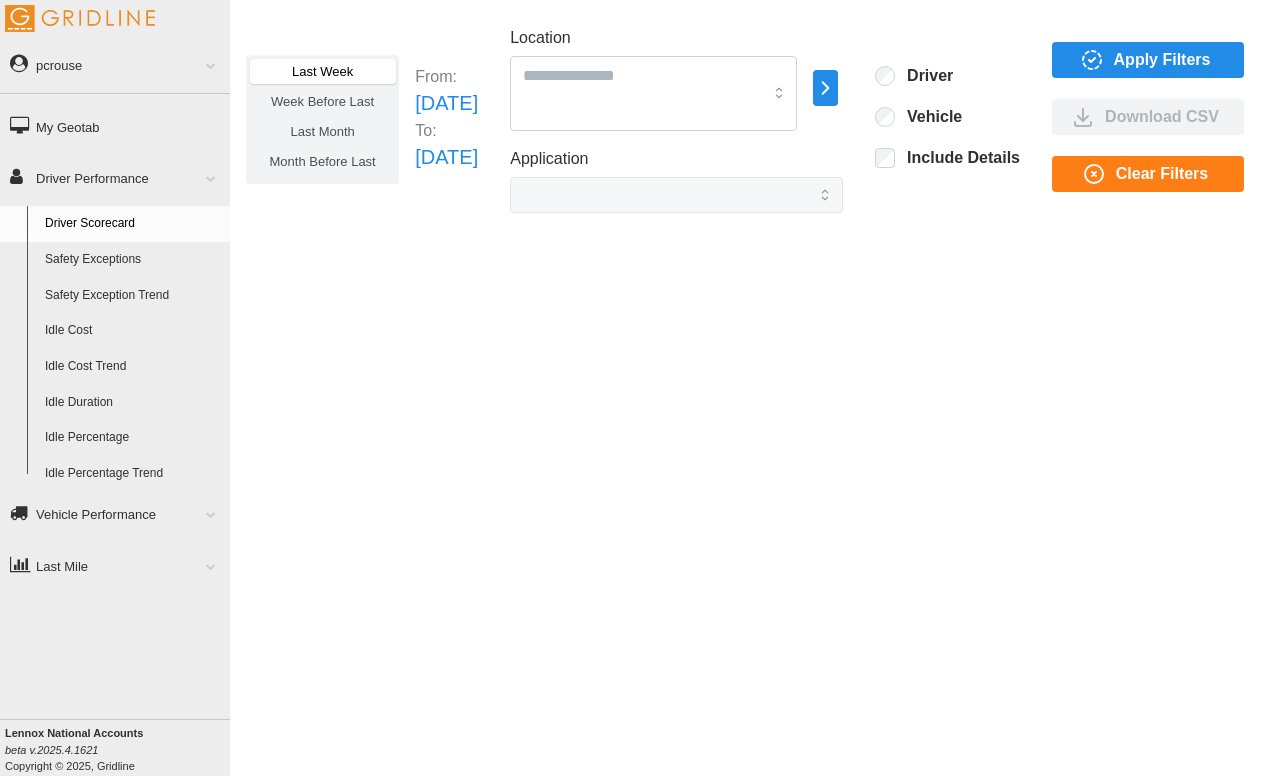 click on "pcrouse
Feedback/Support
Privacy Policy
Log Out
My Geotab
Driver Performance
Driver Scorecard
Safety Exceptions
Safety Exception Trend
Idle Cost
Idle Cost Trend
Idle Duration
Idle Percentage
Idle Percentage Trend" at bounding box center (115, 388) 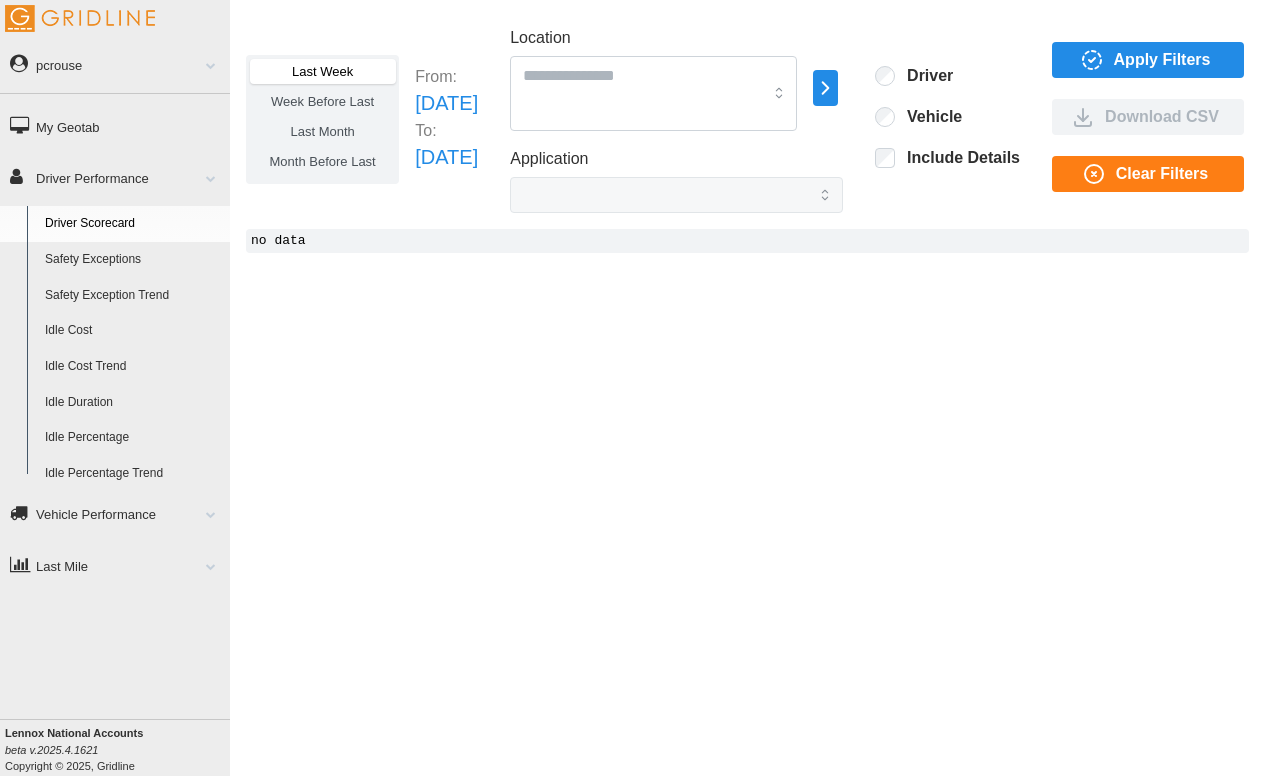 click on "Apply Filters" at bounding box center [1162, 60] 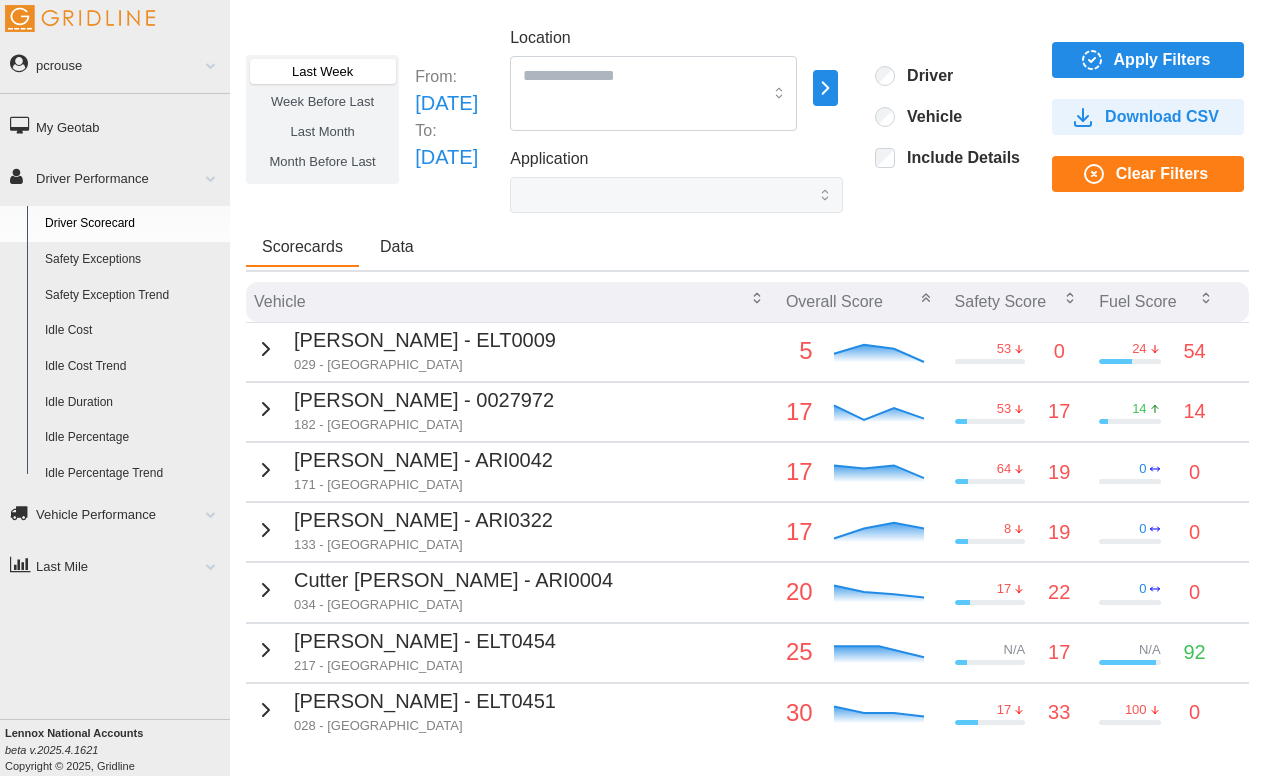 click on "Apply Filters" at bounding box center (1162, 60) 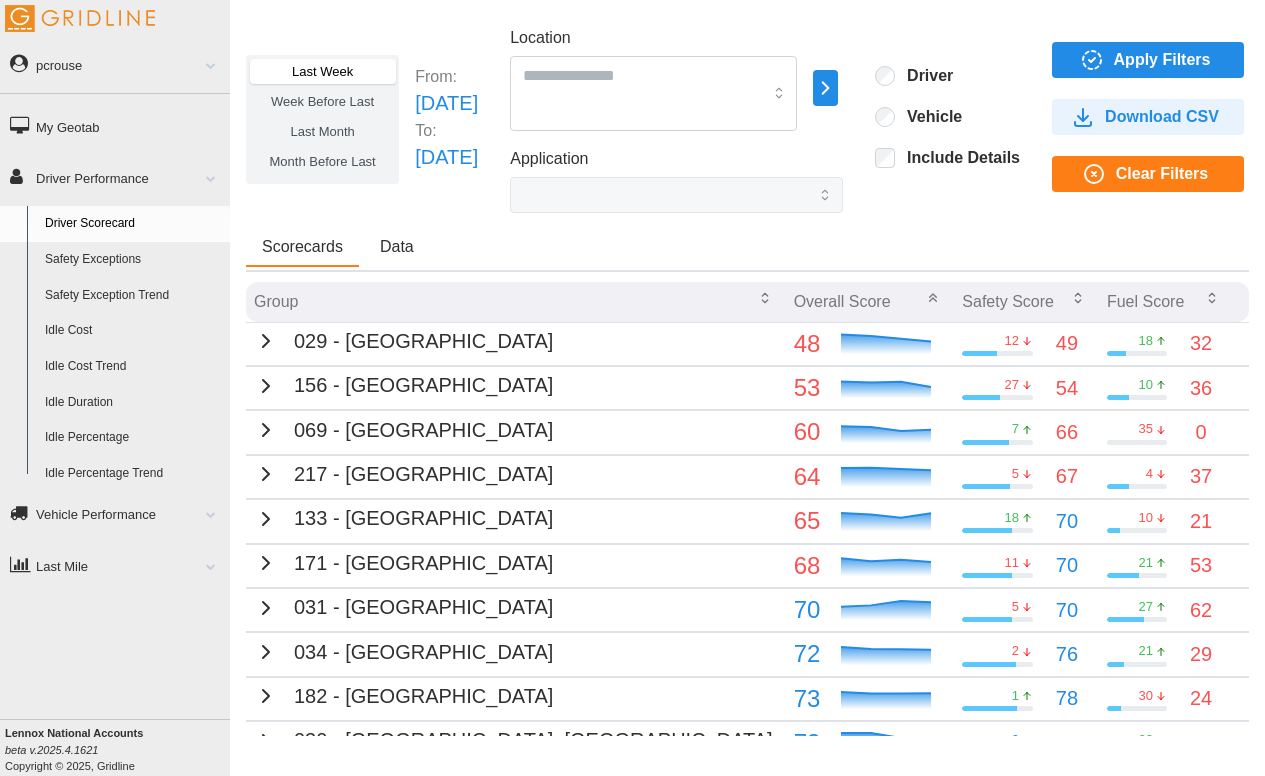 drag, startPoint x: 988, startPoint y: 214, endPoint x: 1186, endPoint y: 54, distance: 254.5663 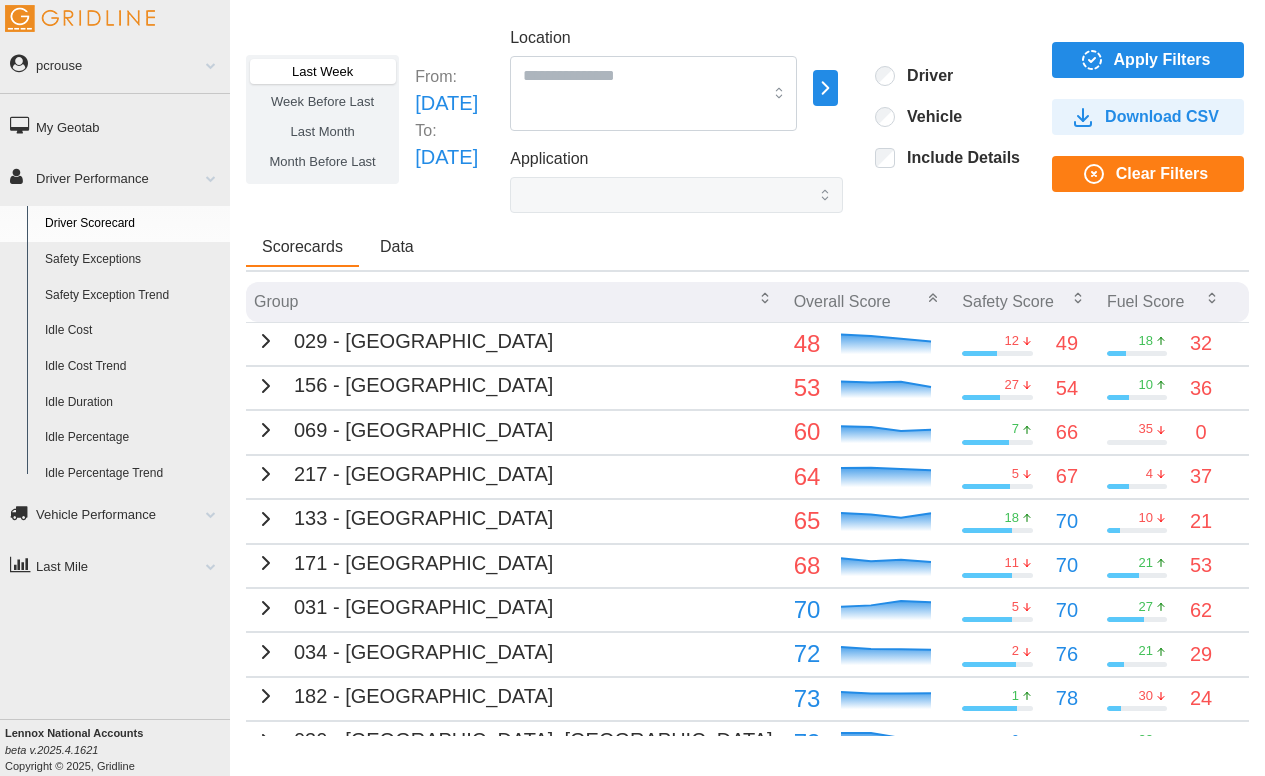 click on "Apply Filters" at bounding box center [1162, 60] 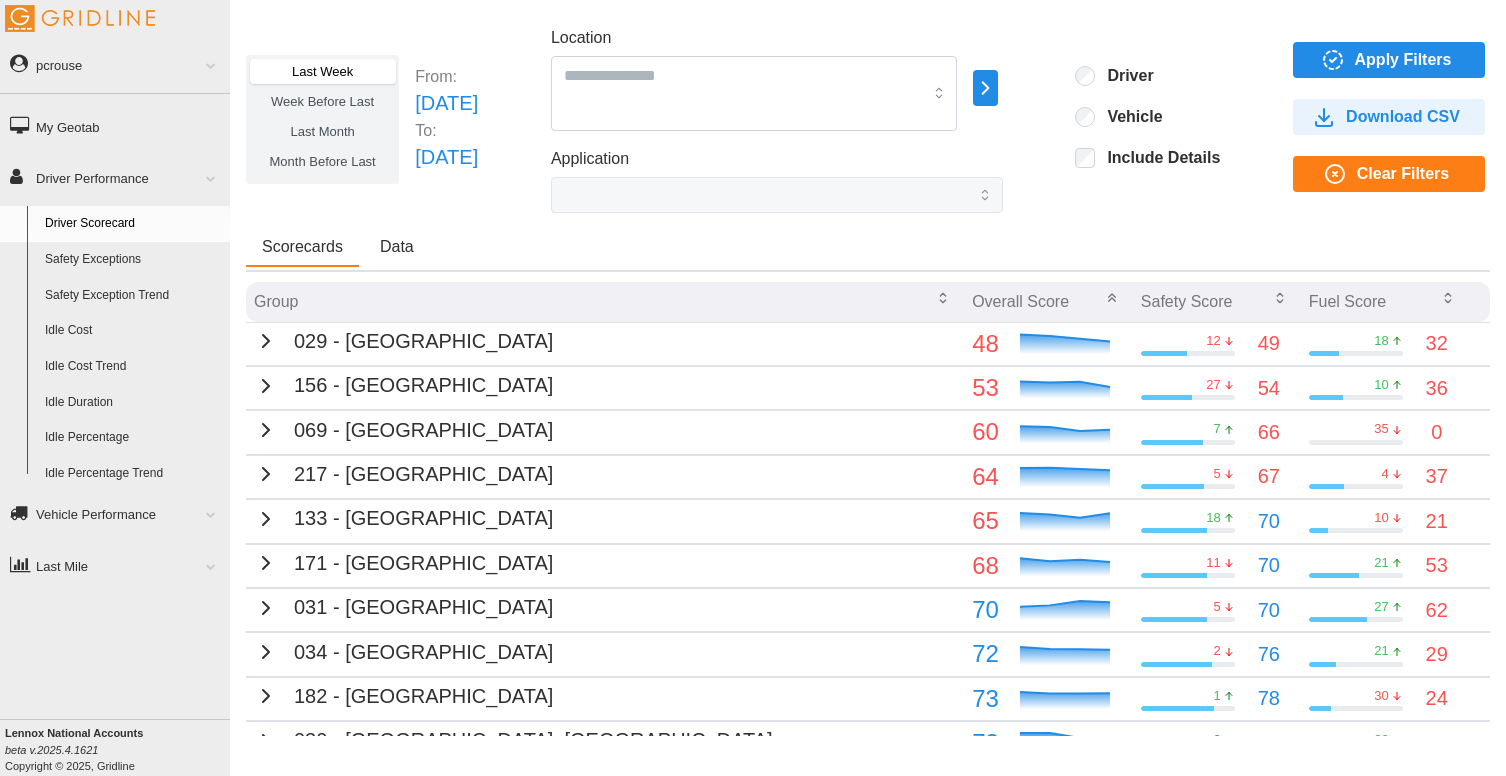 click on "Apply Filters" at bounding box center [1403, 60] 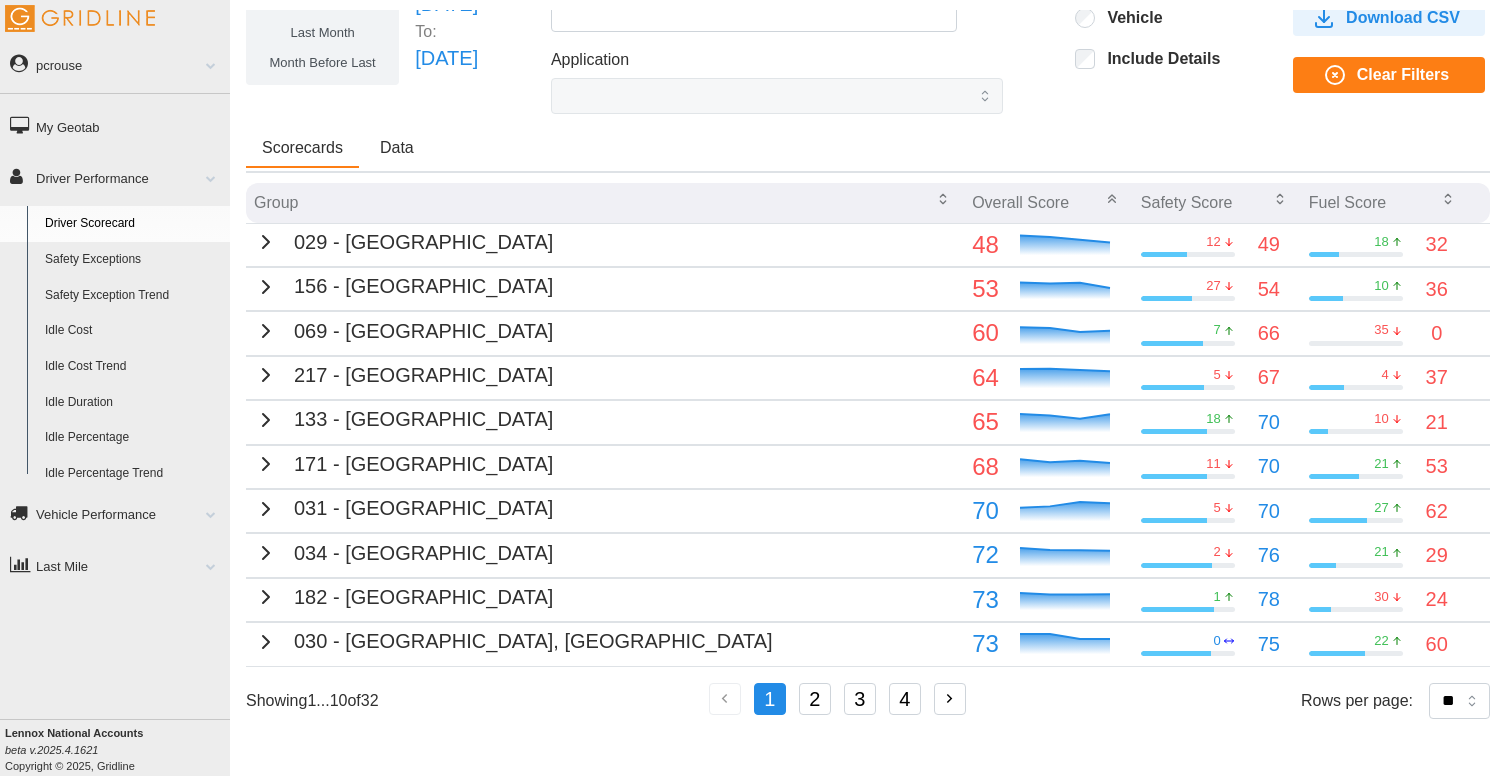 scroll, scrollTop: 0, scrollLeft: 0, axis: both 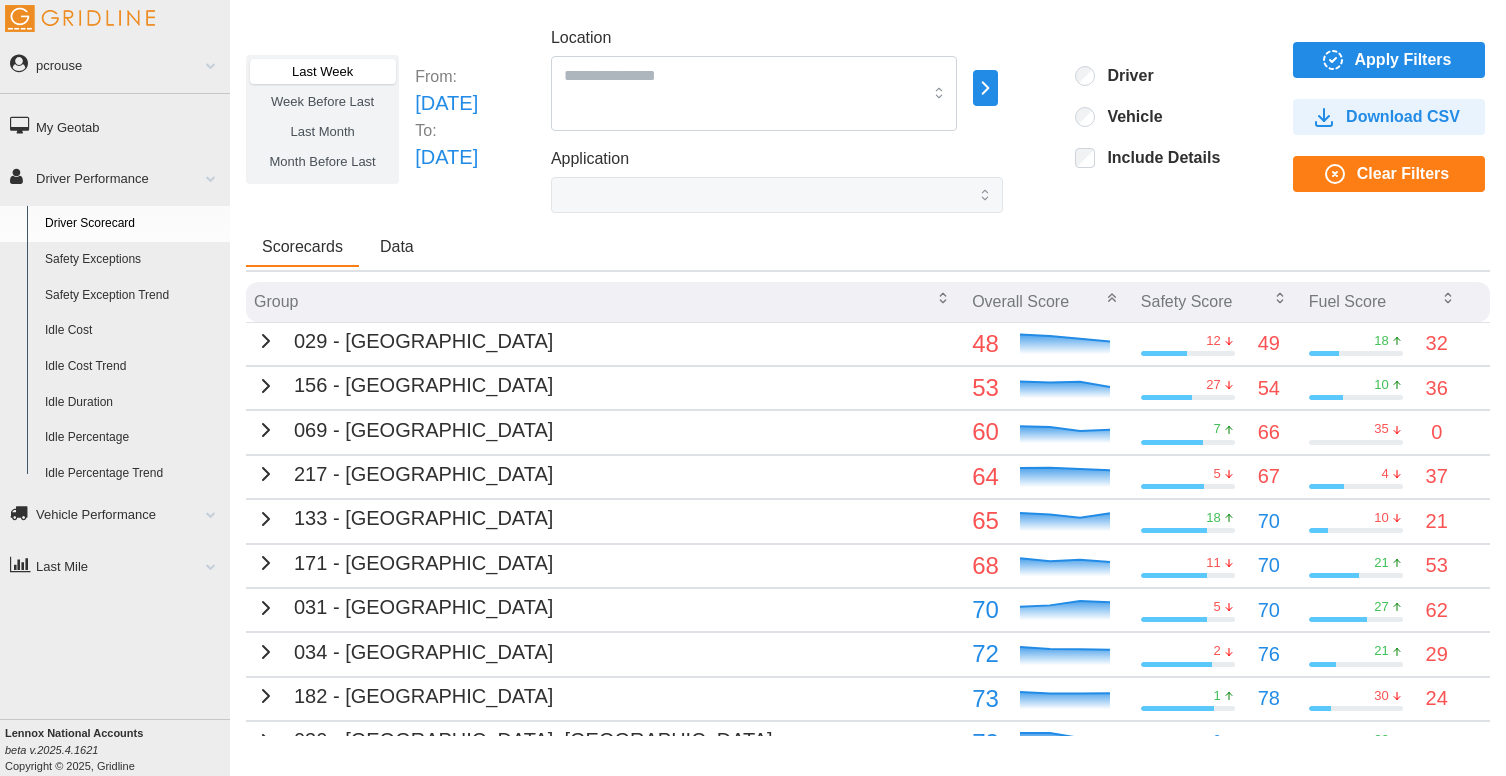 click on "Apply Filters" at bounding box center [1403, 60] 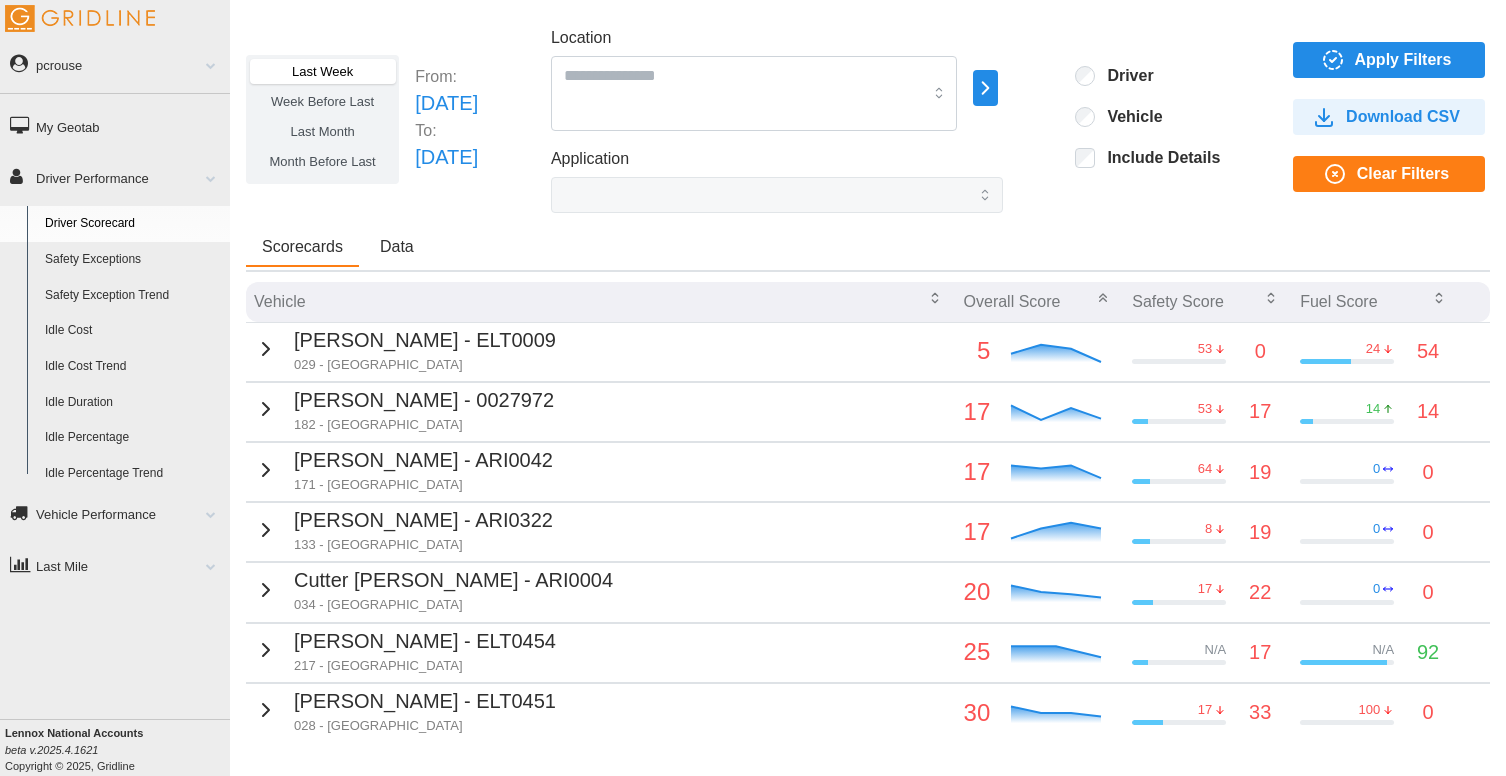click on "Scorecards Data" at bounding box center [868, 250] 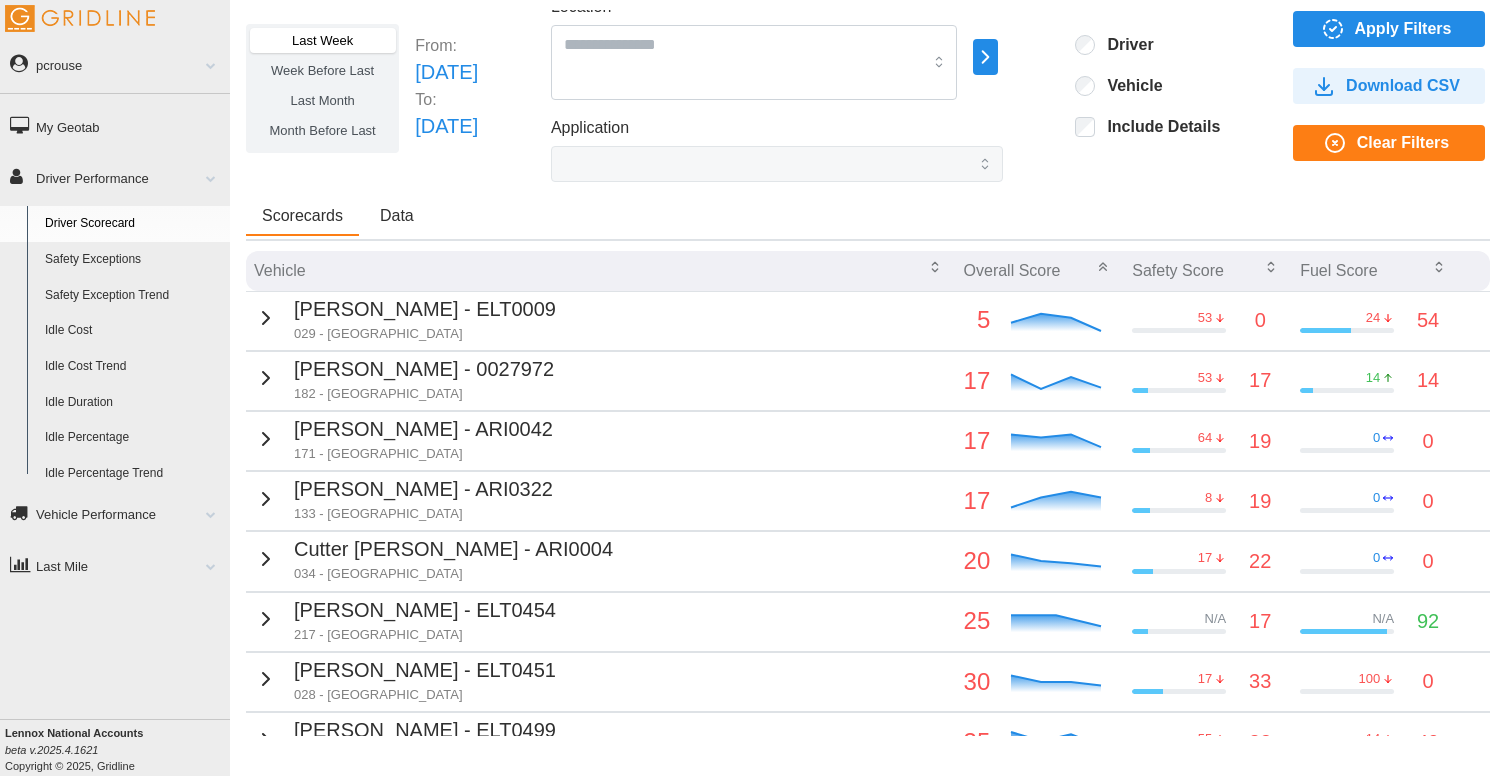 scroll, scrollTop: 0, scrollLeft: 0, axis: both 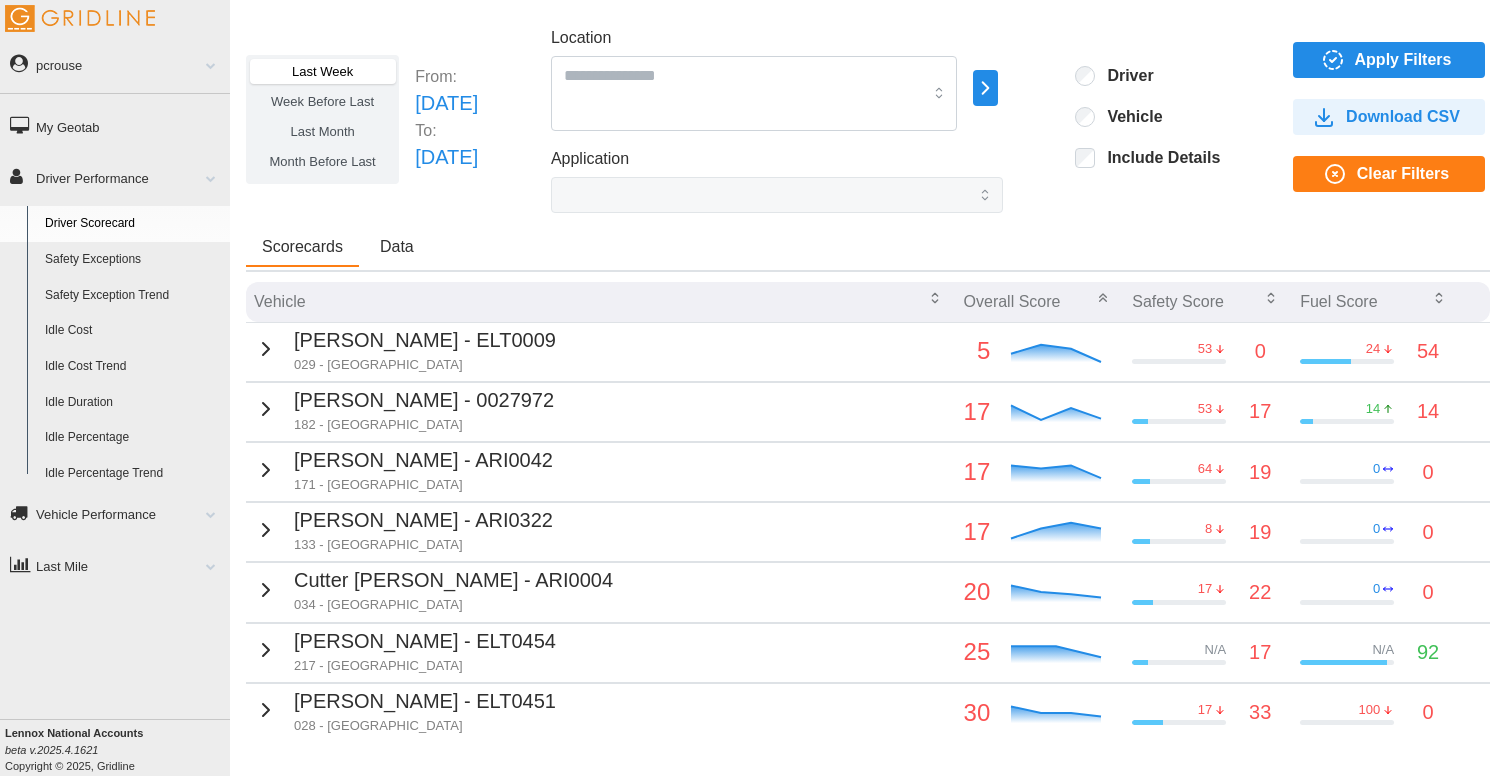 click 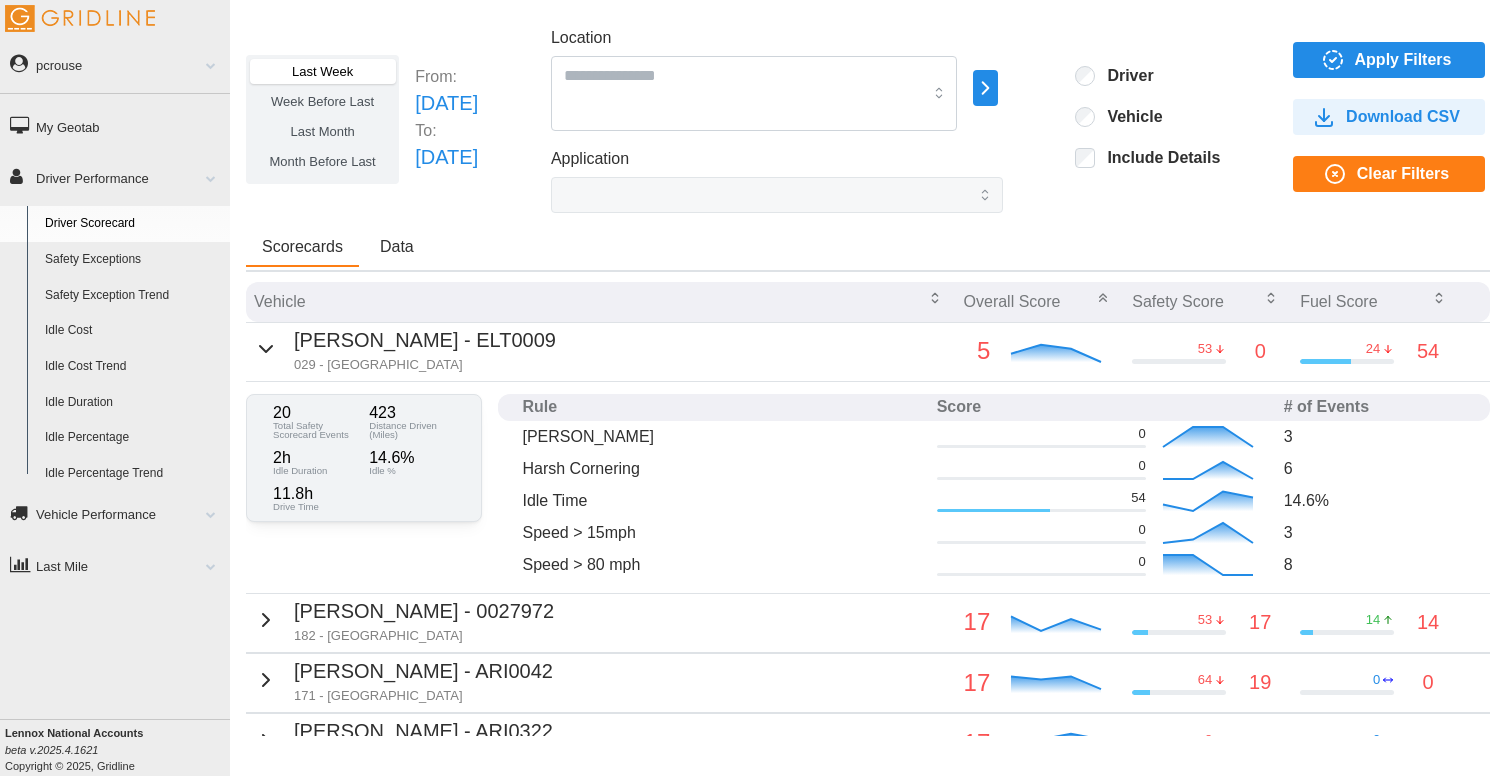 click on "8" at bounding box center [1375, 564] 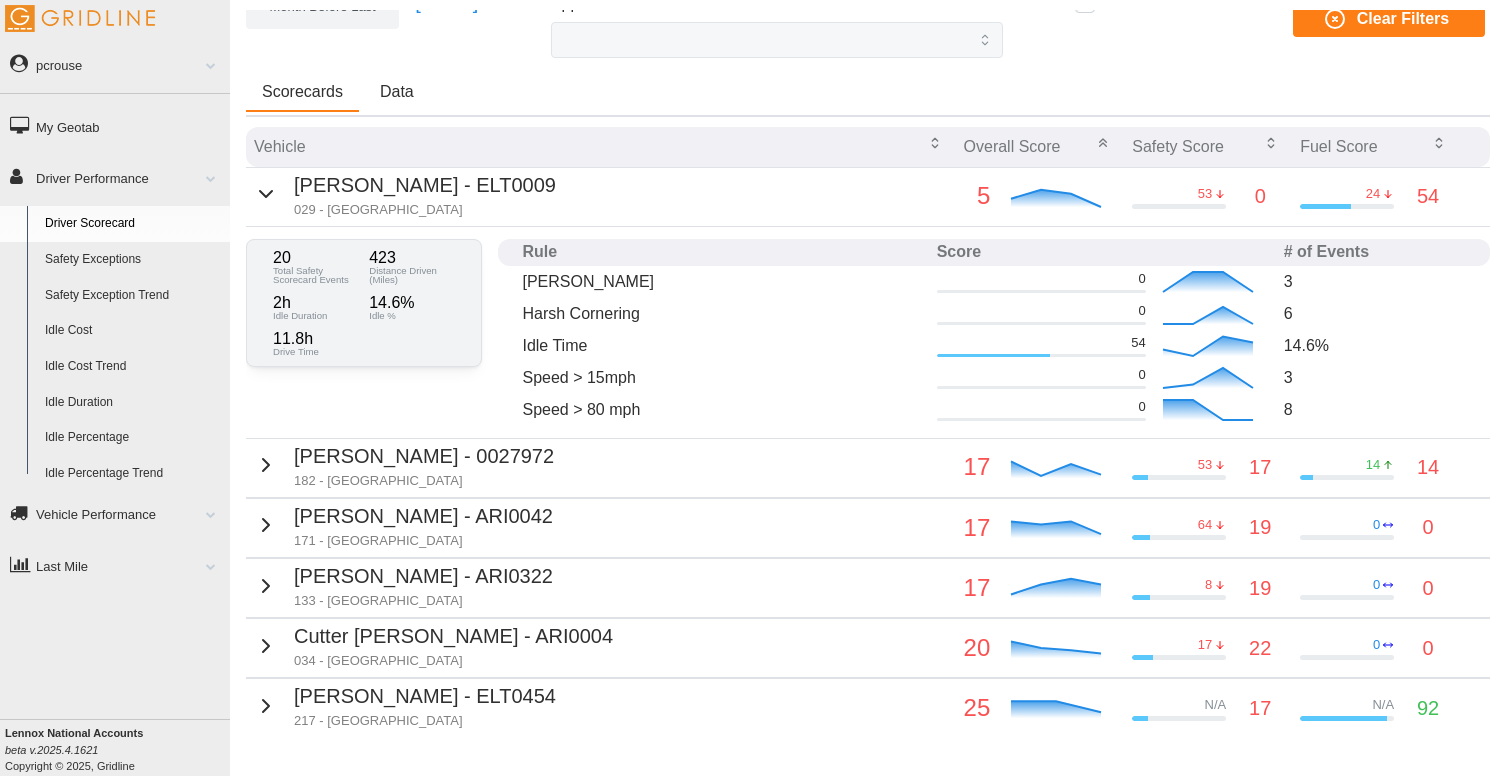 scroll, scrollTop: 200, scrollLeft: 0, axis: vertical 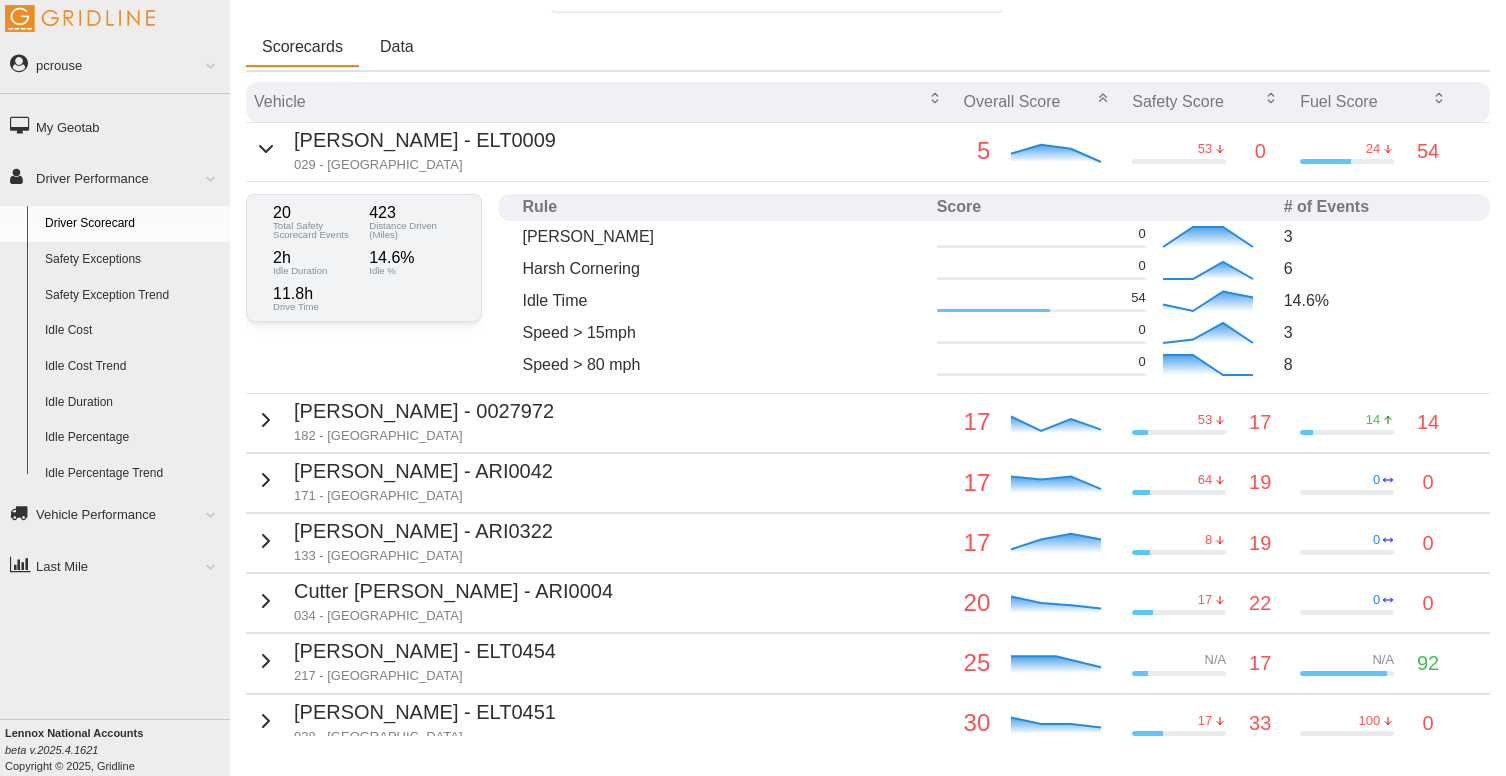click 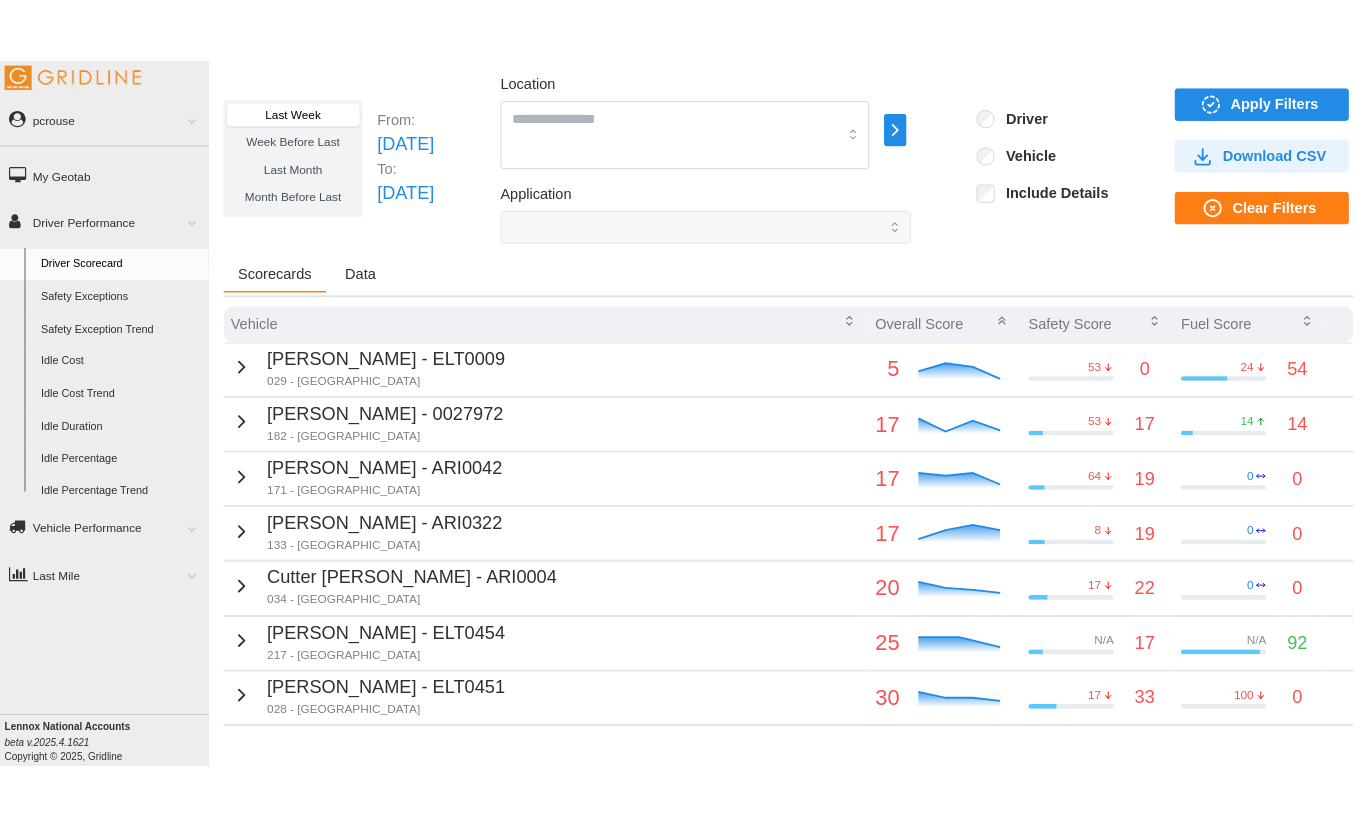 scroll, scrollTop: 0, scrollLeft: 0, axis: both 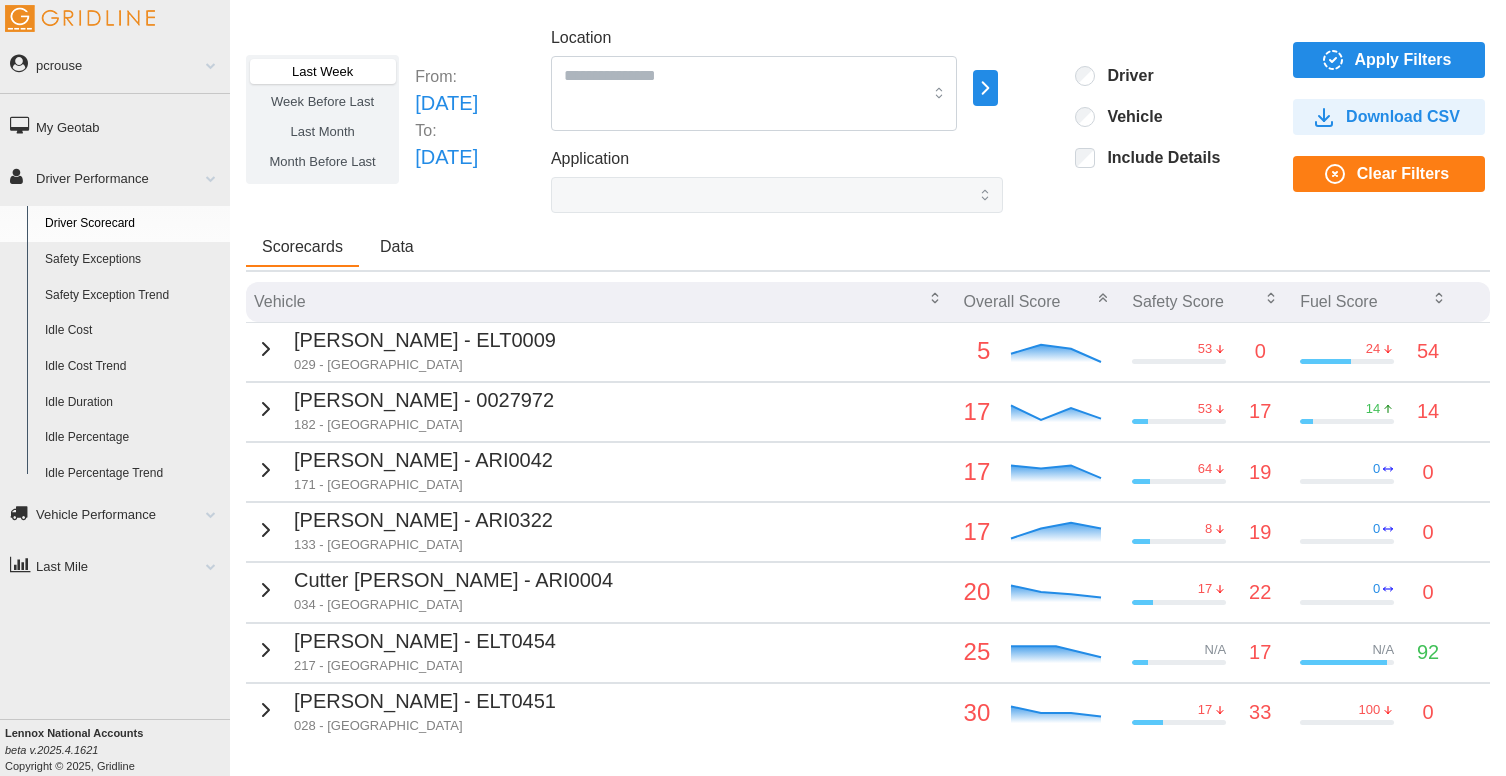 click on "Last Week Week Before Last Last Month Month Before Last From: Sun Jun 29 2025 To: Sat Jul 05 2025 Location Application Driver Vehicle Include Details Apply Filters Download CSV Clear Filters" at bounding box center (868, 119) 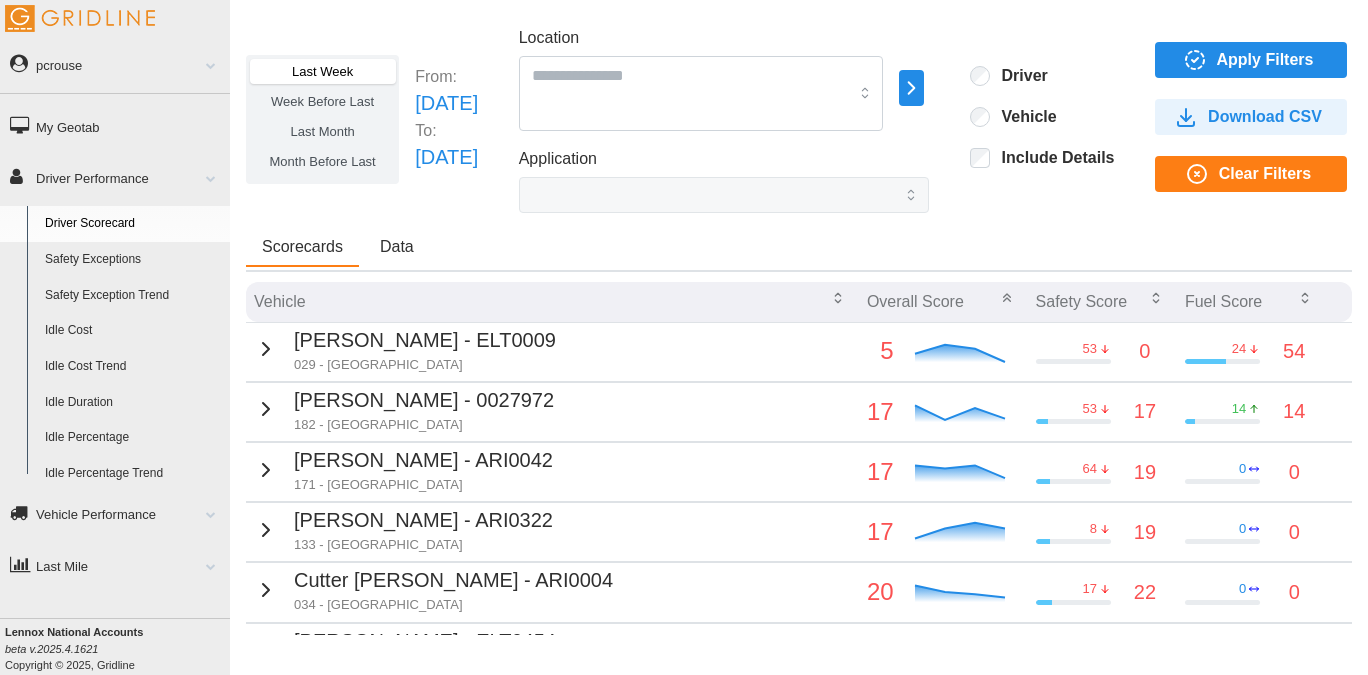 click on "pcrouse
Feedback/Support
Privacy Policy
Log Out
My Geotab
Driver Performance
Driver Scorecard
Safety Exceptions
Safety Exception Trend
Idle Cost
Idle Cost Trend
Idle Duration
Idle Percentage
Idle Percentage Trend" at bounding box center [115, 337] 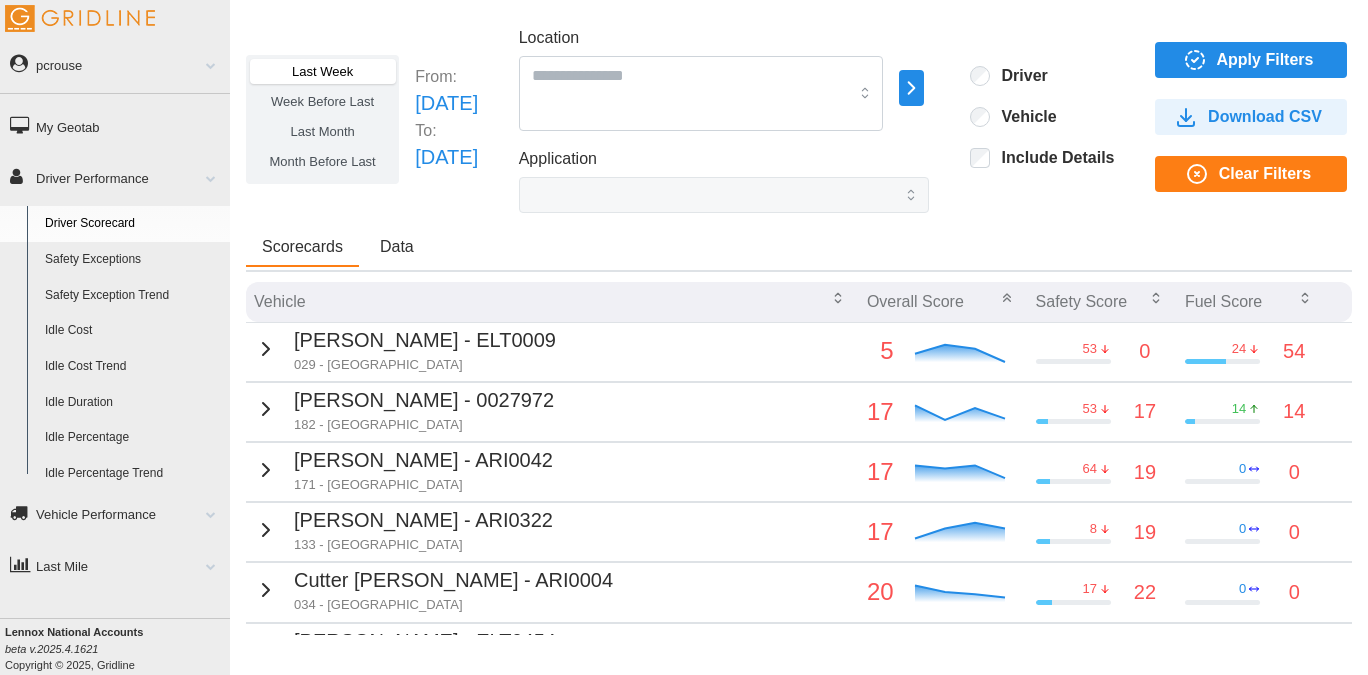 click on "Apply Filters" at bounding box center (1265, 60) 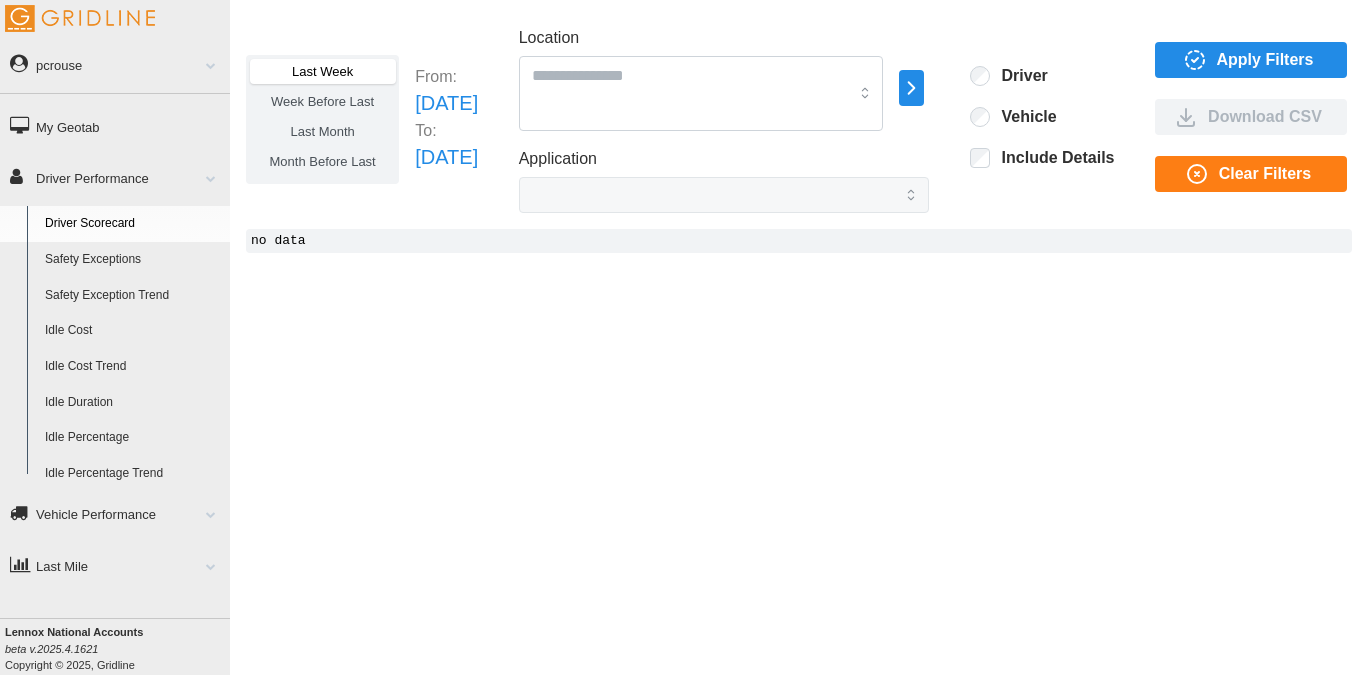 click 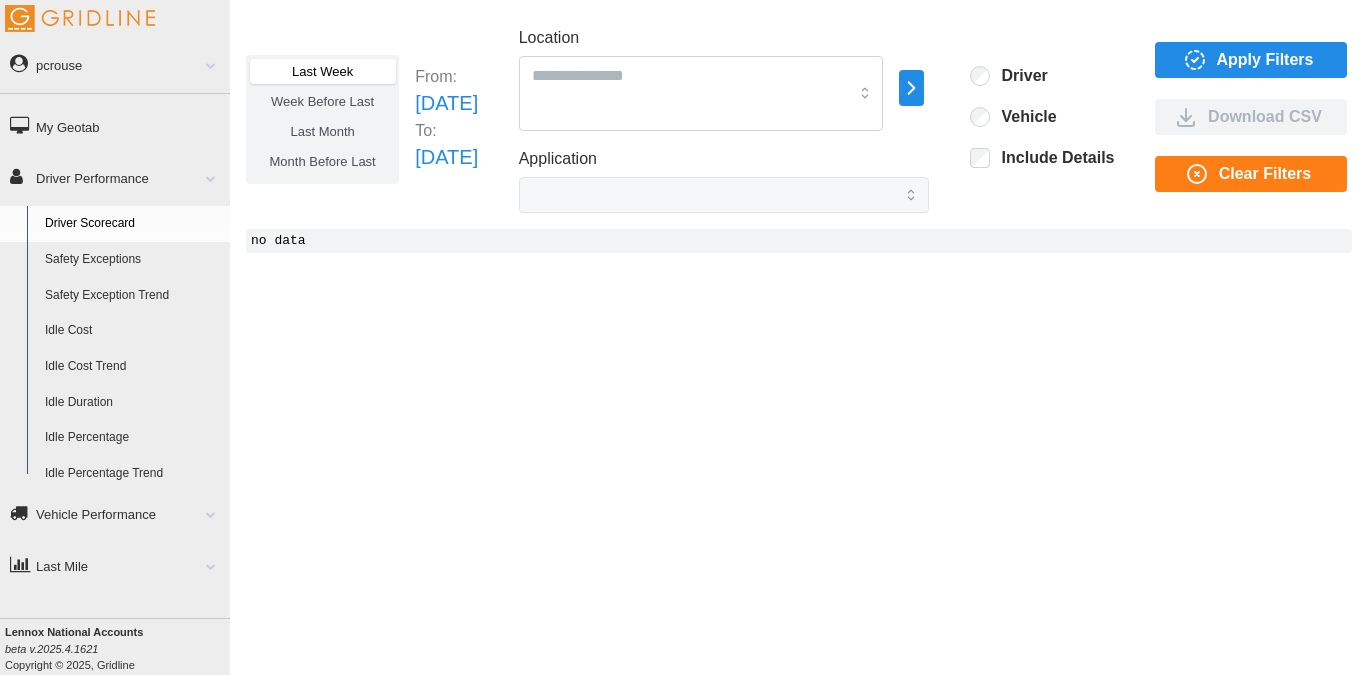 click on "Include Details" at bounding box center (1042, 160) 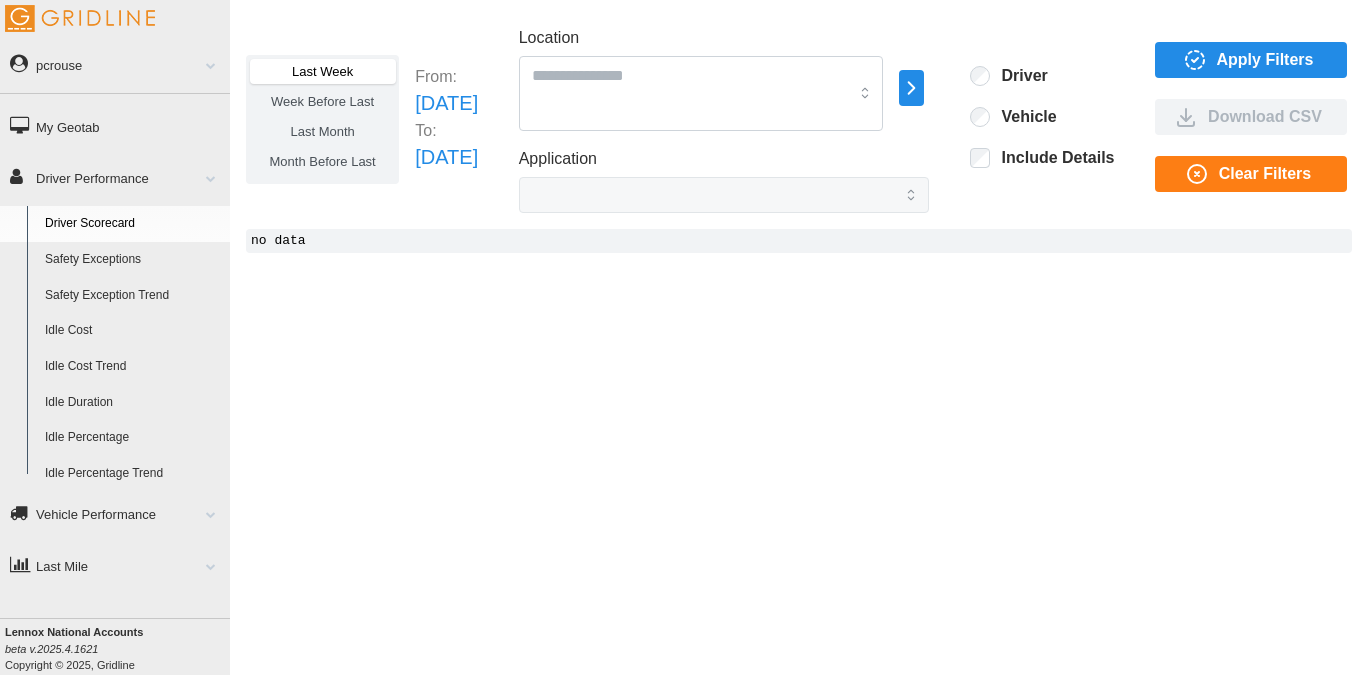 click on "Apply Filters" at bounding box center [1265, 60] 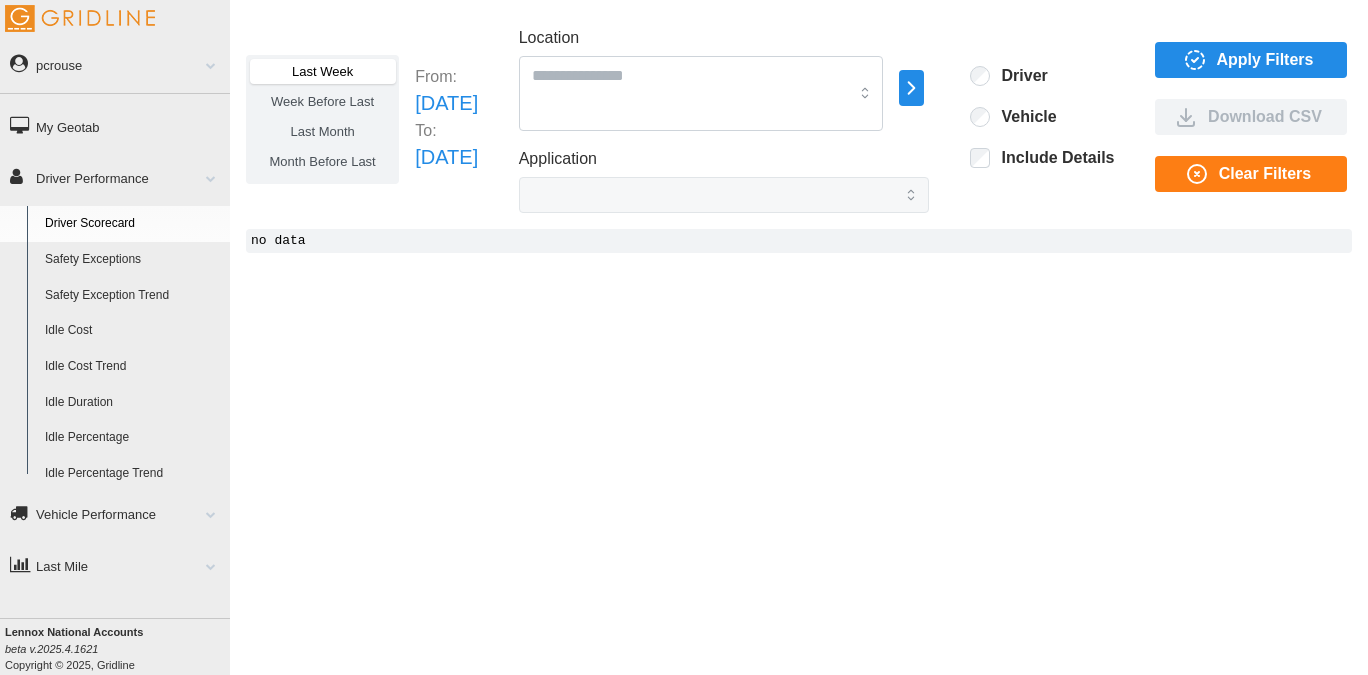 click on "Apply Filters" at bounding box center (1265, 60) 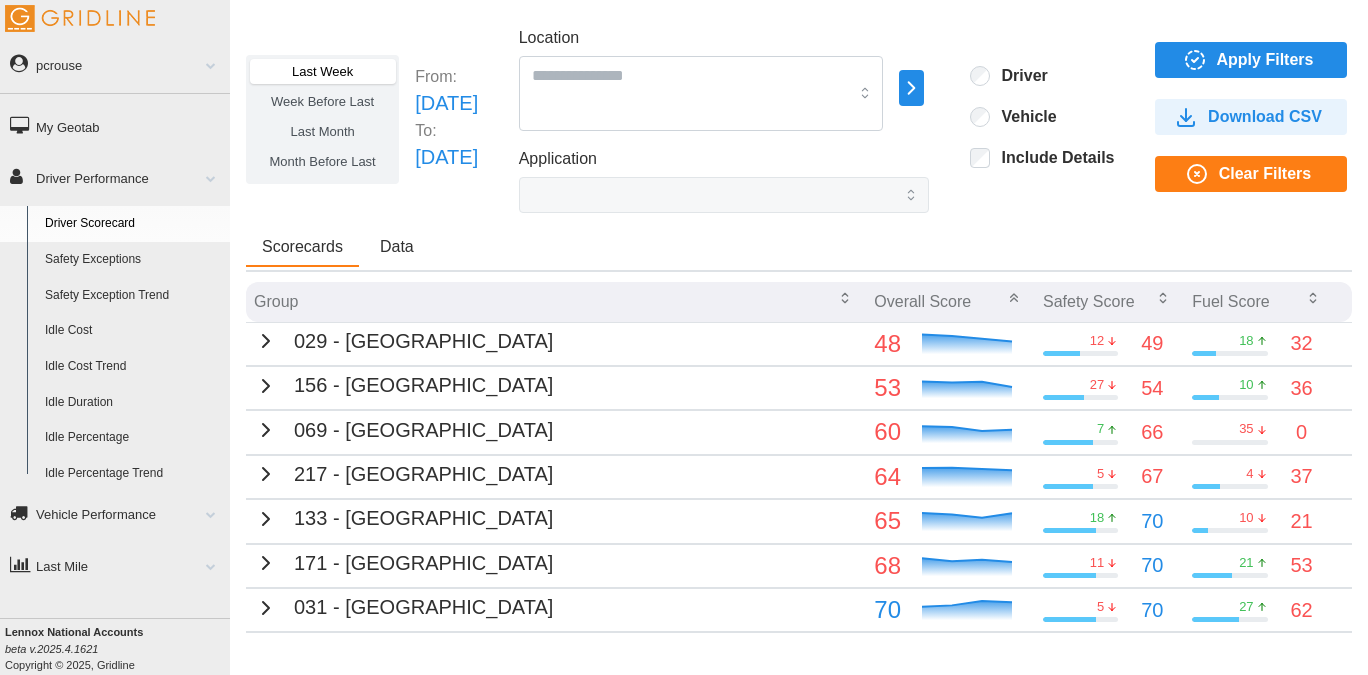 click 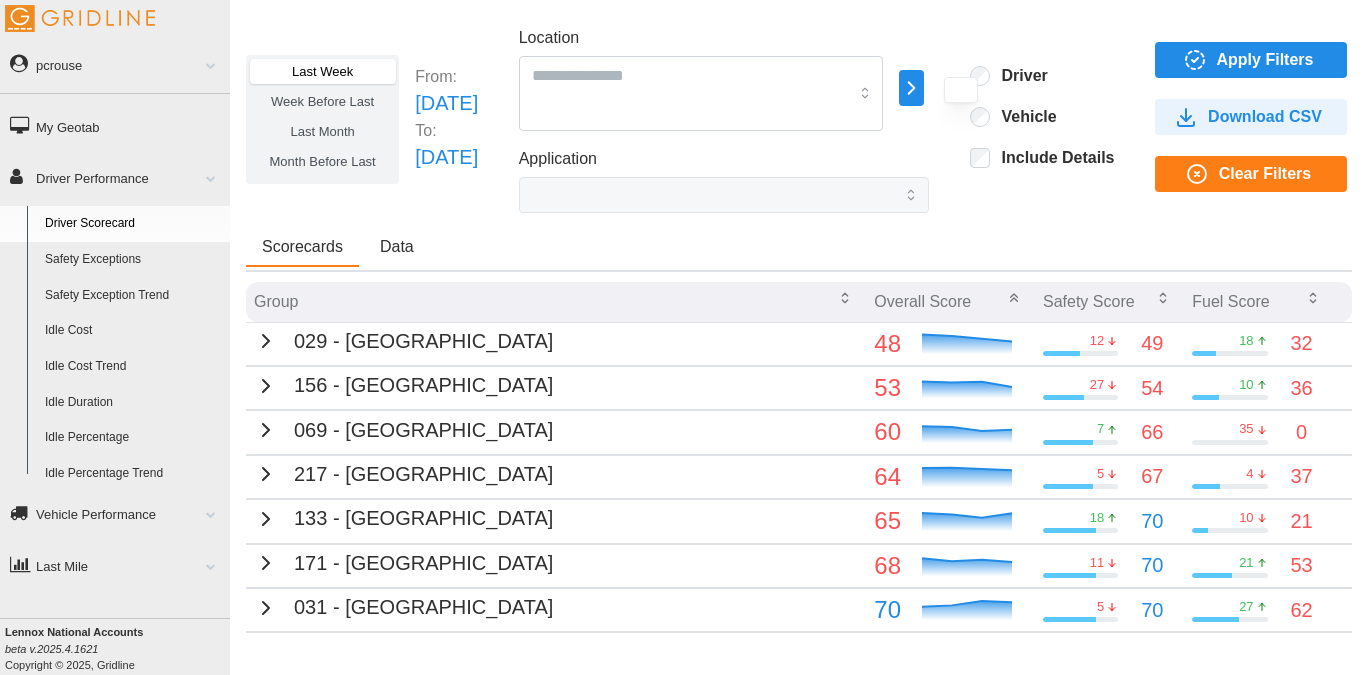 click at bounding box center (961, 90) 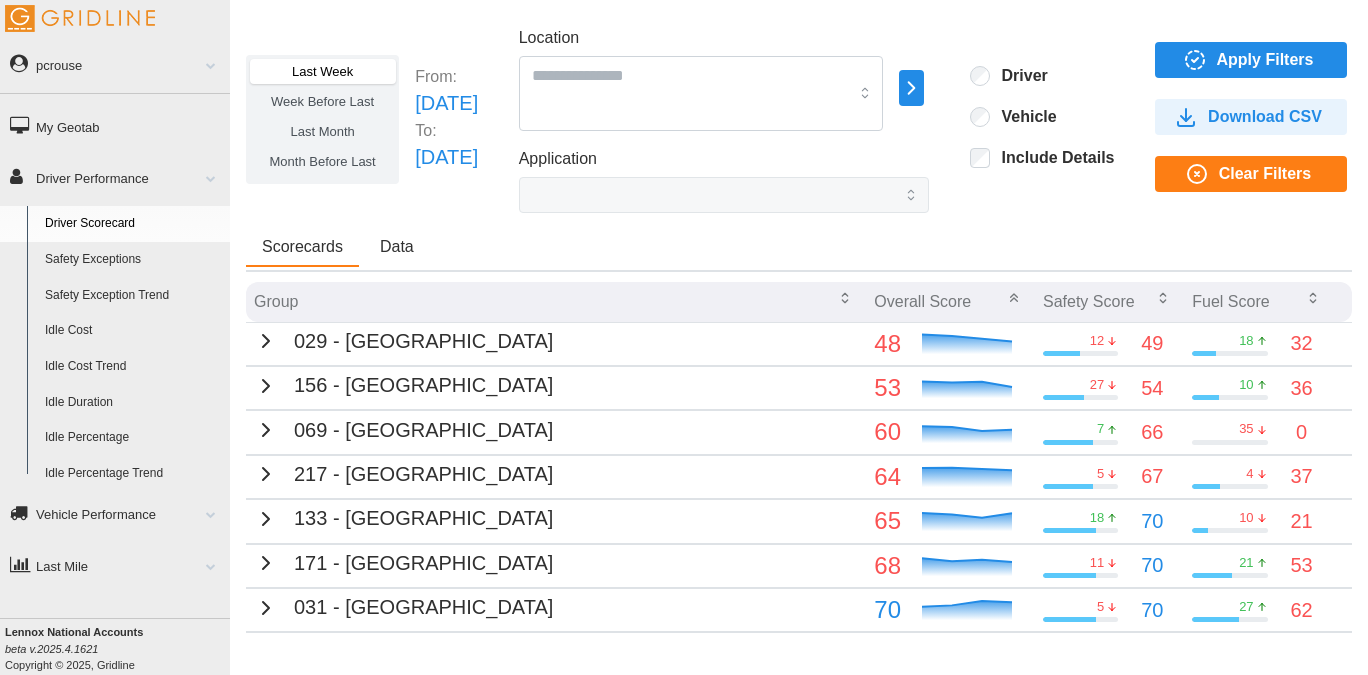 click on "Apply Filters" at bounding box center [1265, 60] 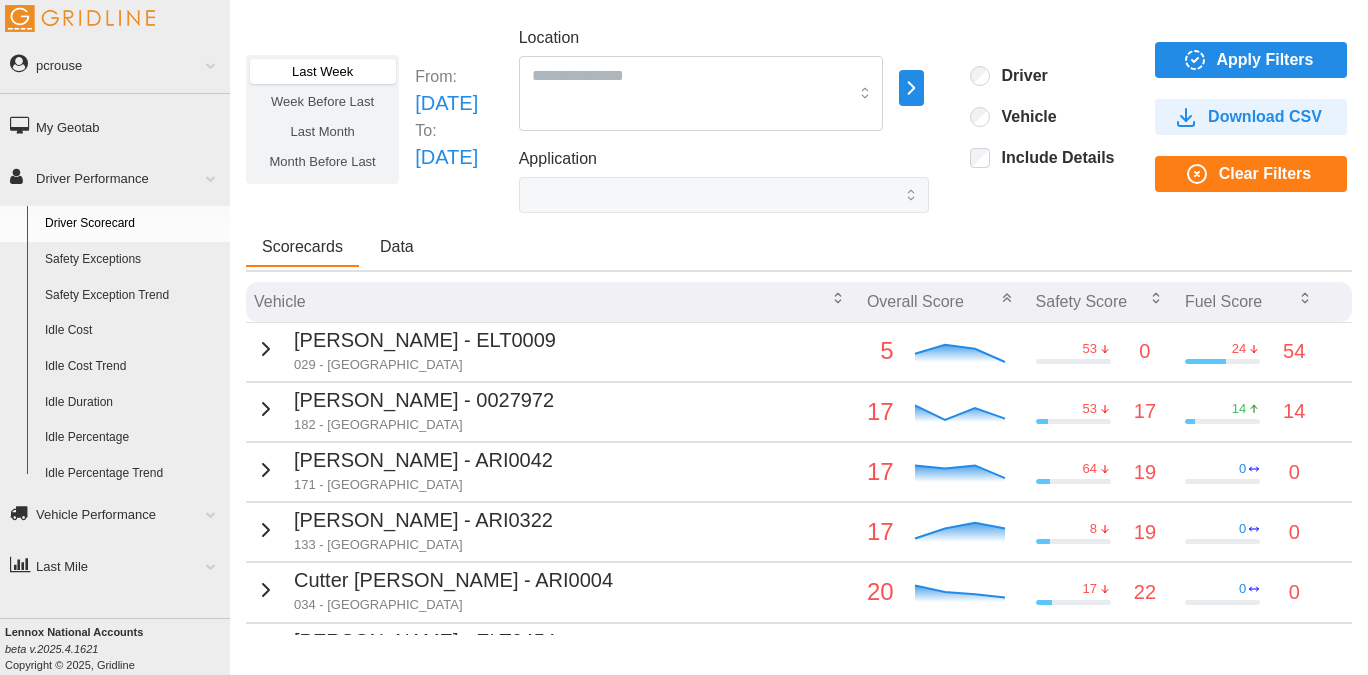 click 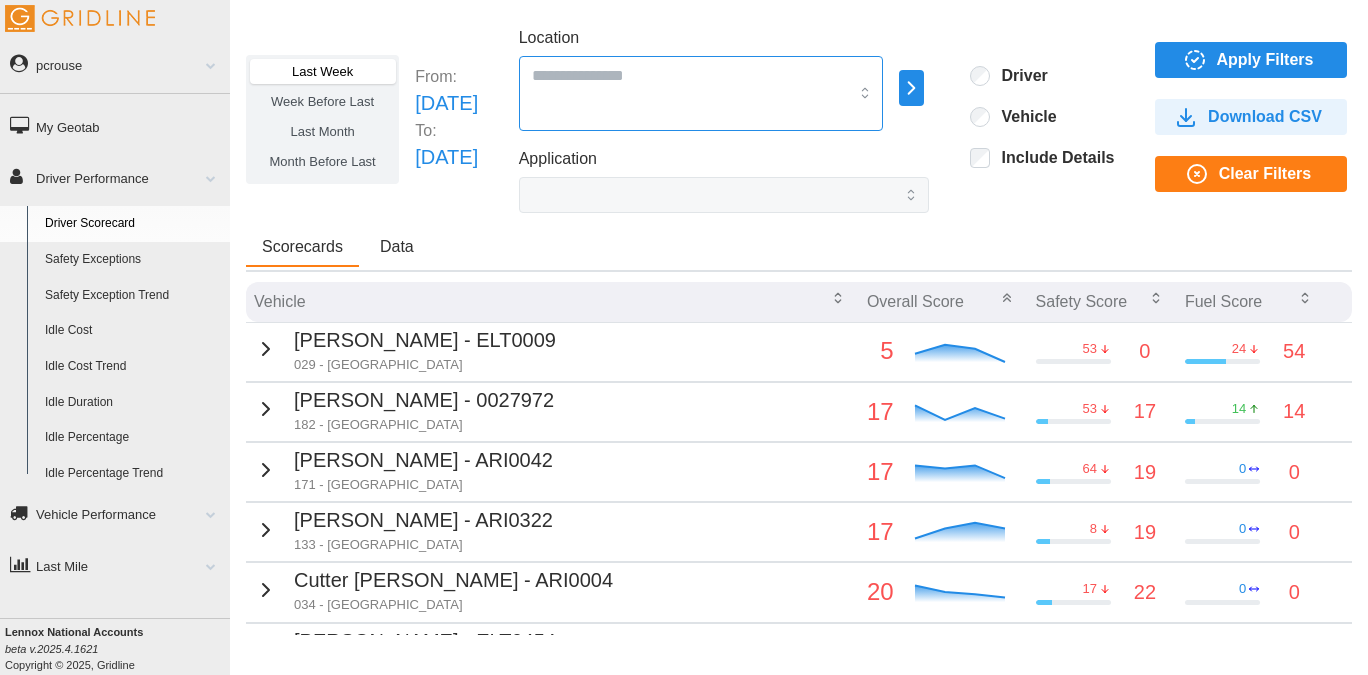 click at bounding box center [701, 93] 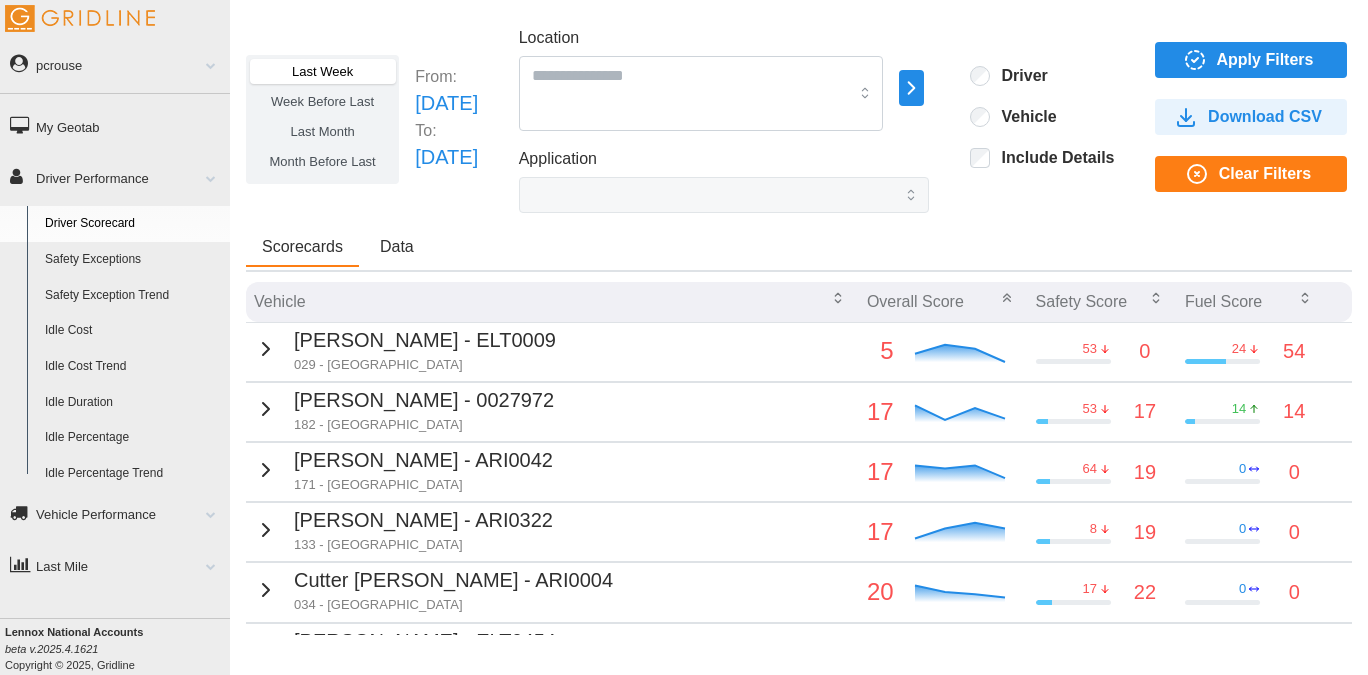 click on "Last Week Week Before Last Last Month Month Before Last From: Sun Jun 29 2025 To: Sat Jul 05 2025 Location Application Driver Vehicle Include Details Apply Filters Download CSV Clear Filters" at bounding box center [799, 119] 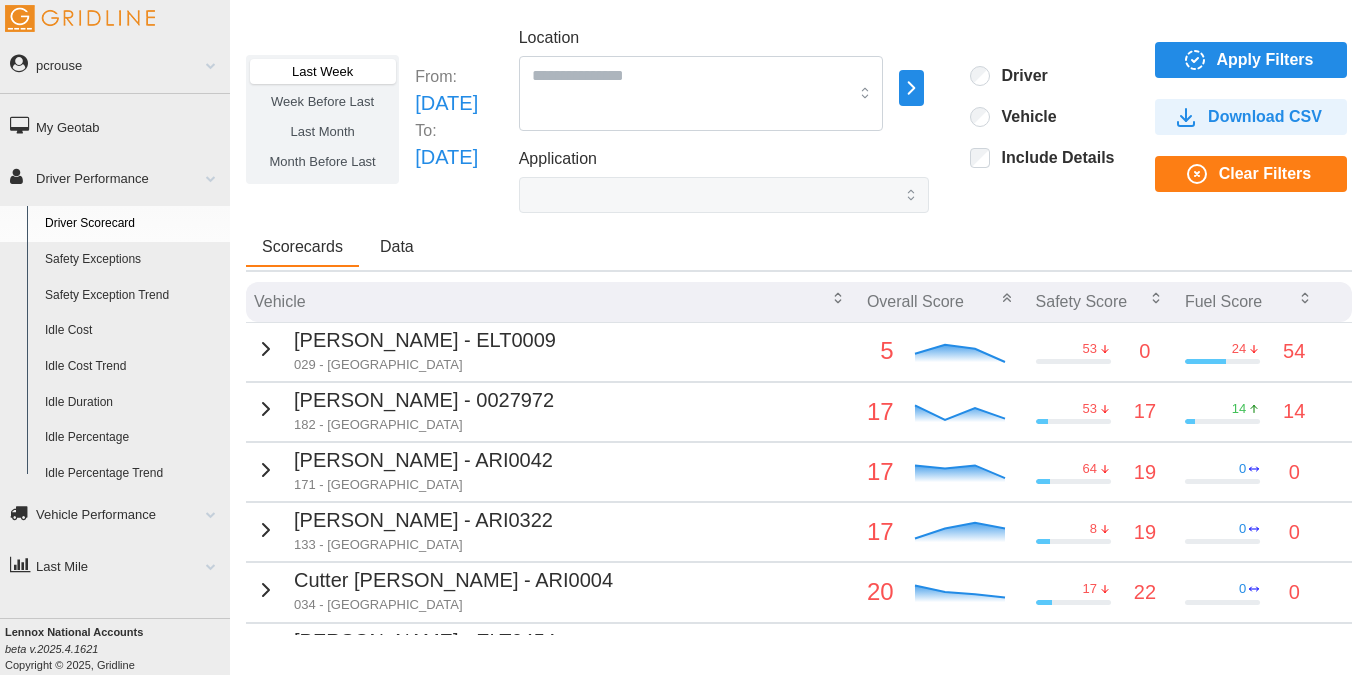 click 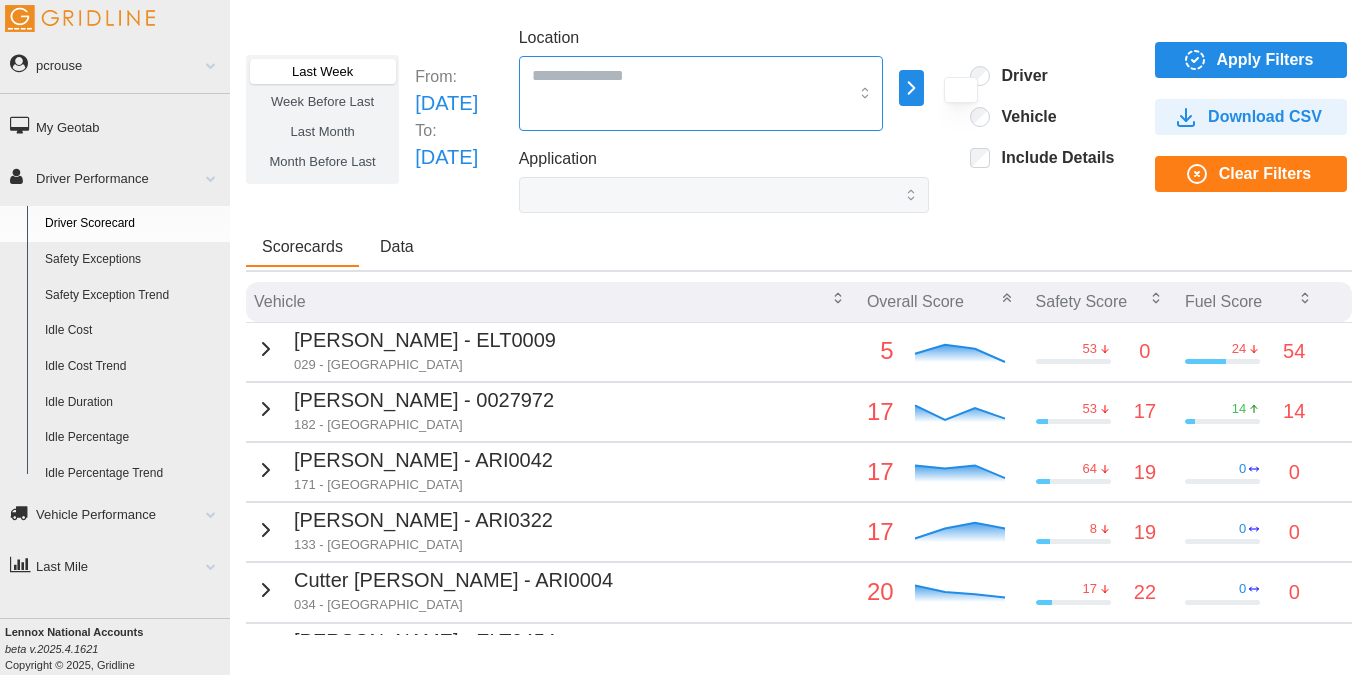 click on "Location" at bounding box center (690, 75) 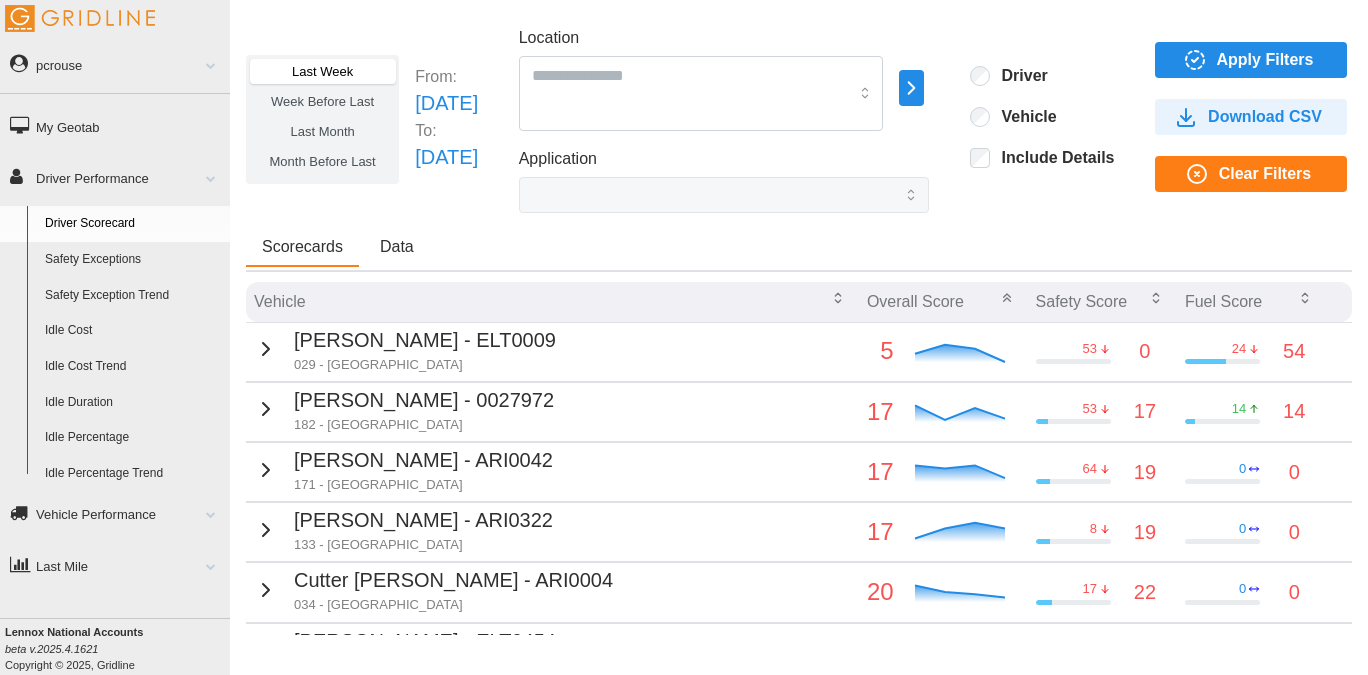 click on "Apply Filters" at bounding box center [1265, 60] 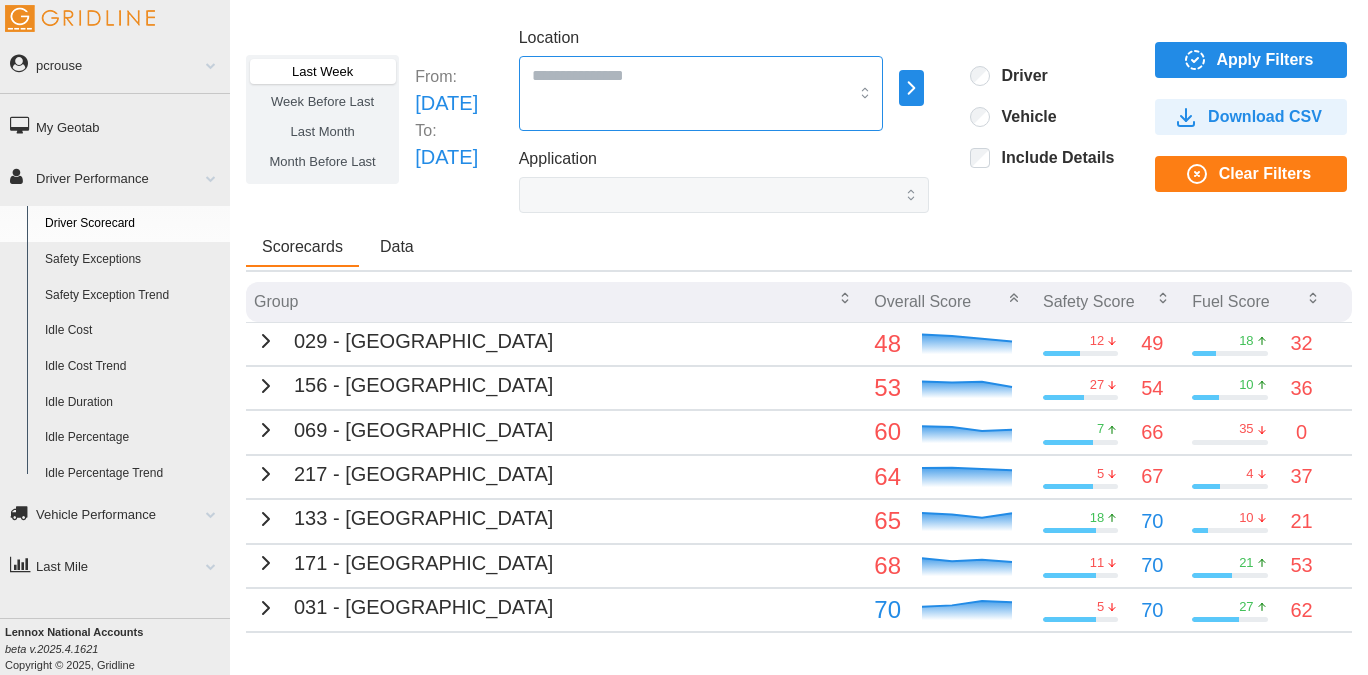 click on "Location" at bounding box center [690, 75] 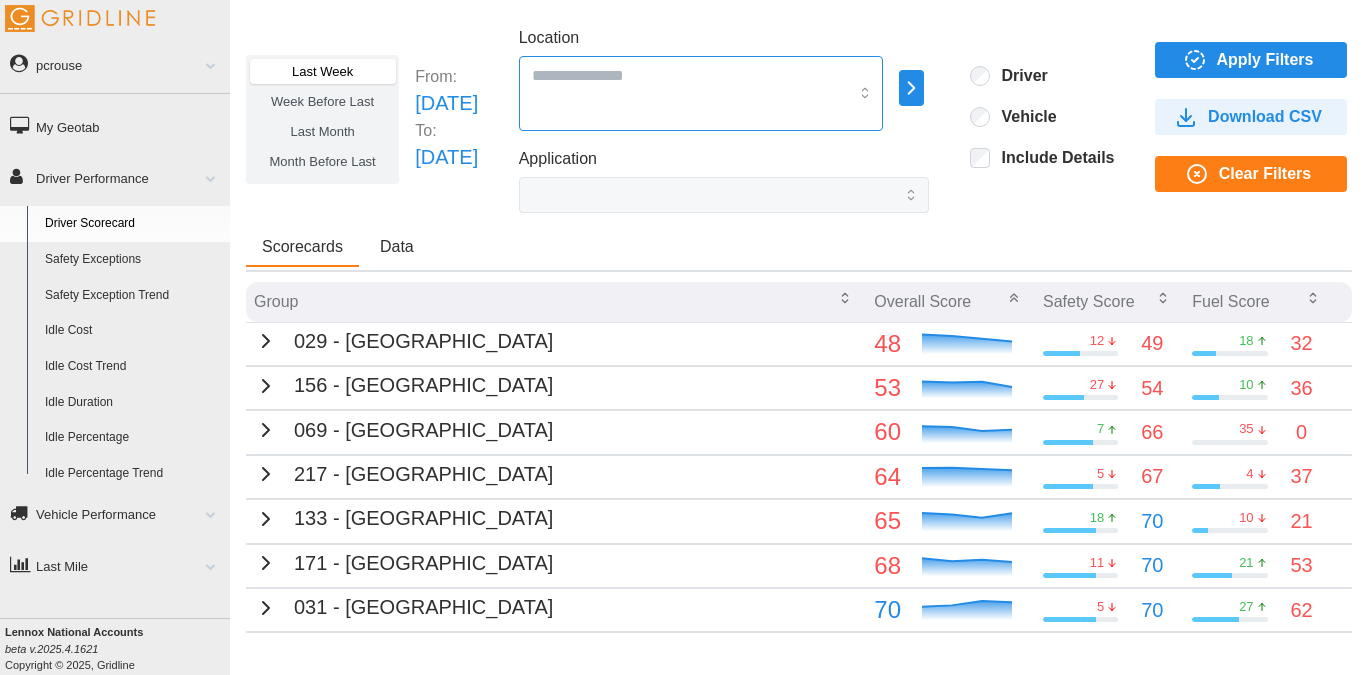 click at bounding box center (701, 93) 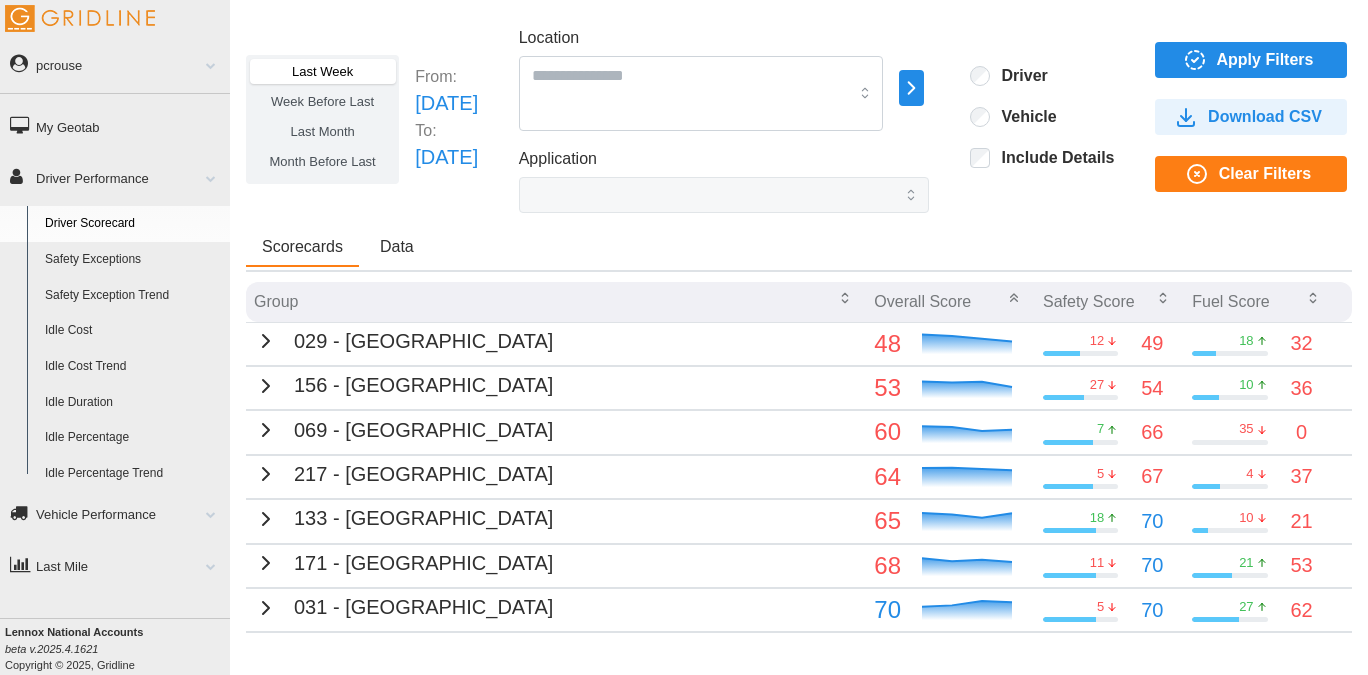 click 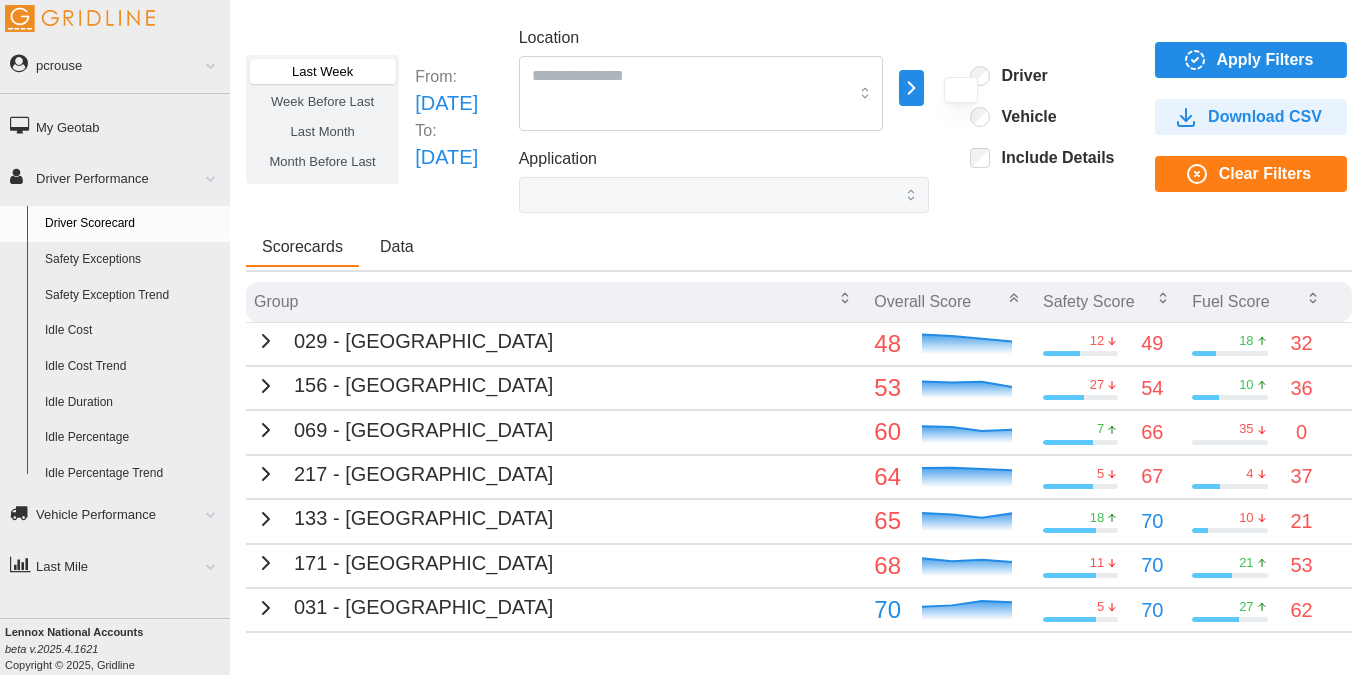click at bounding box center (961, 90) 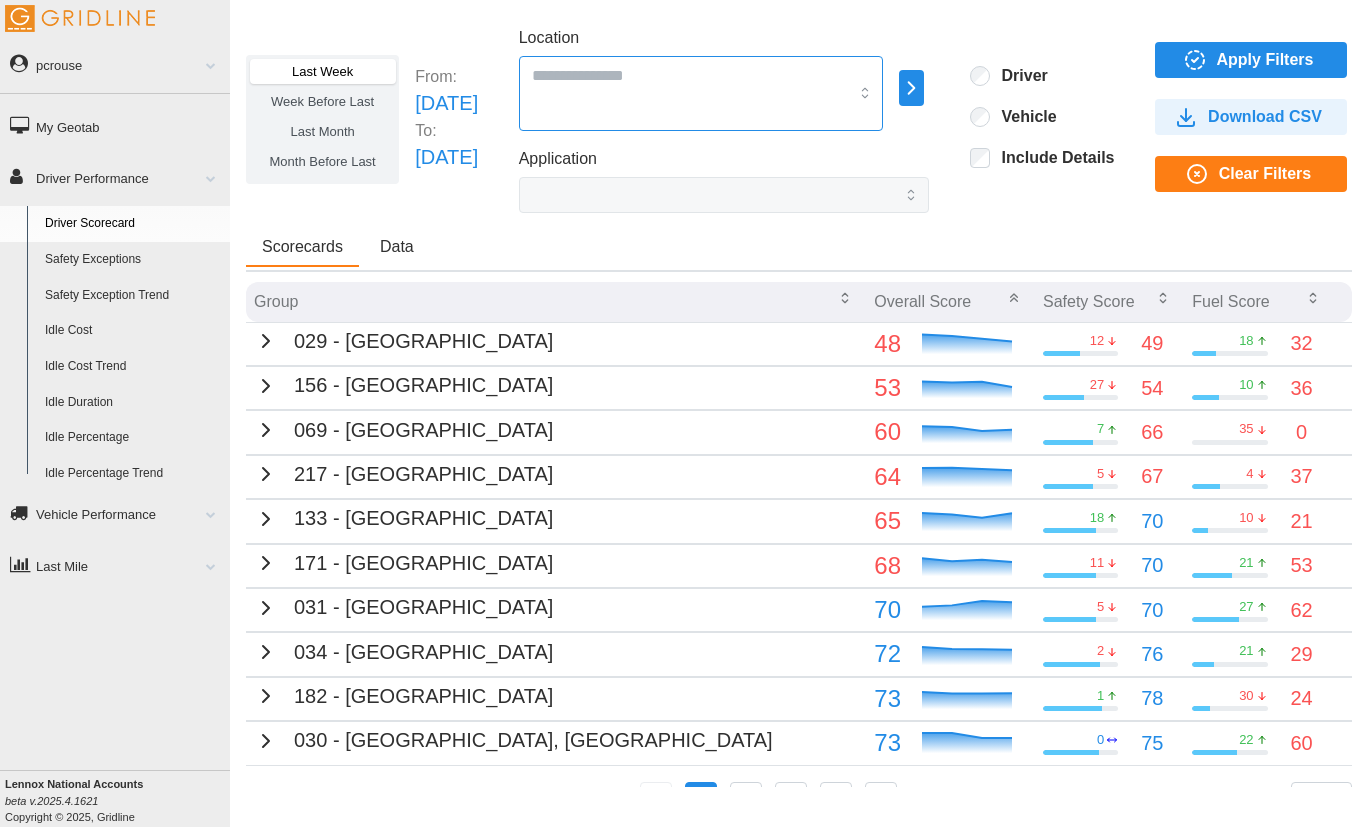 click at bounding box center [701, 93] 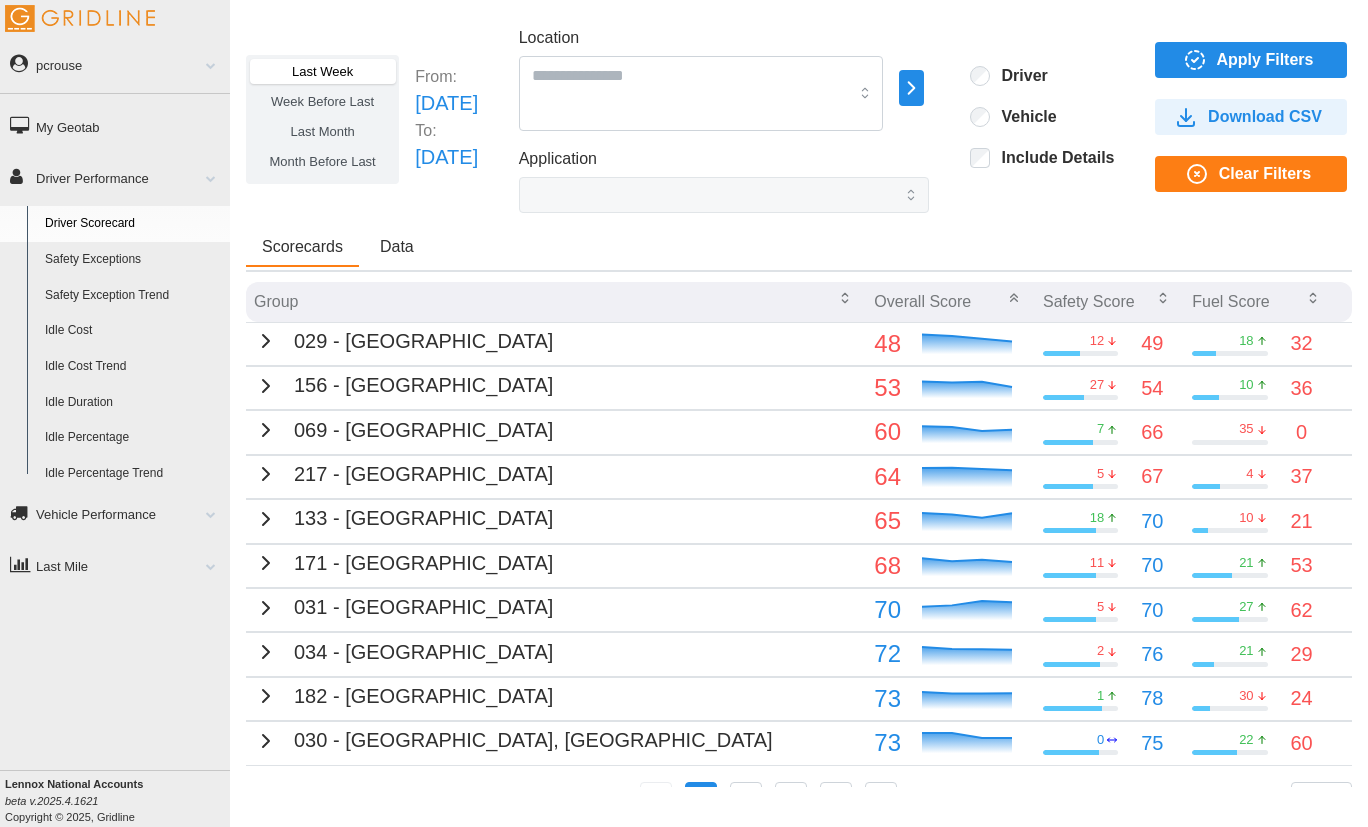 click 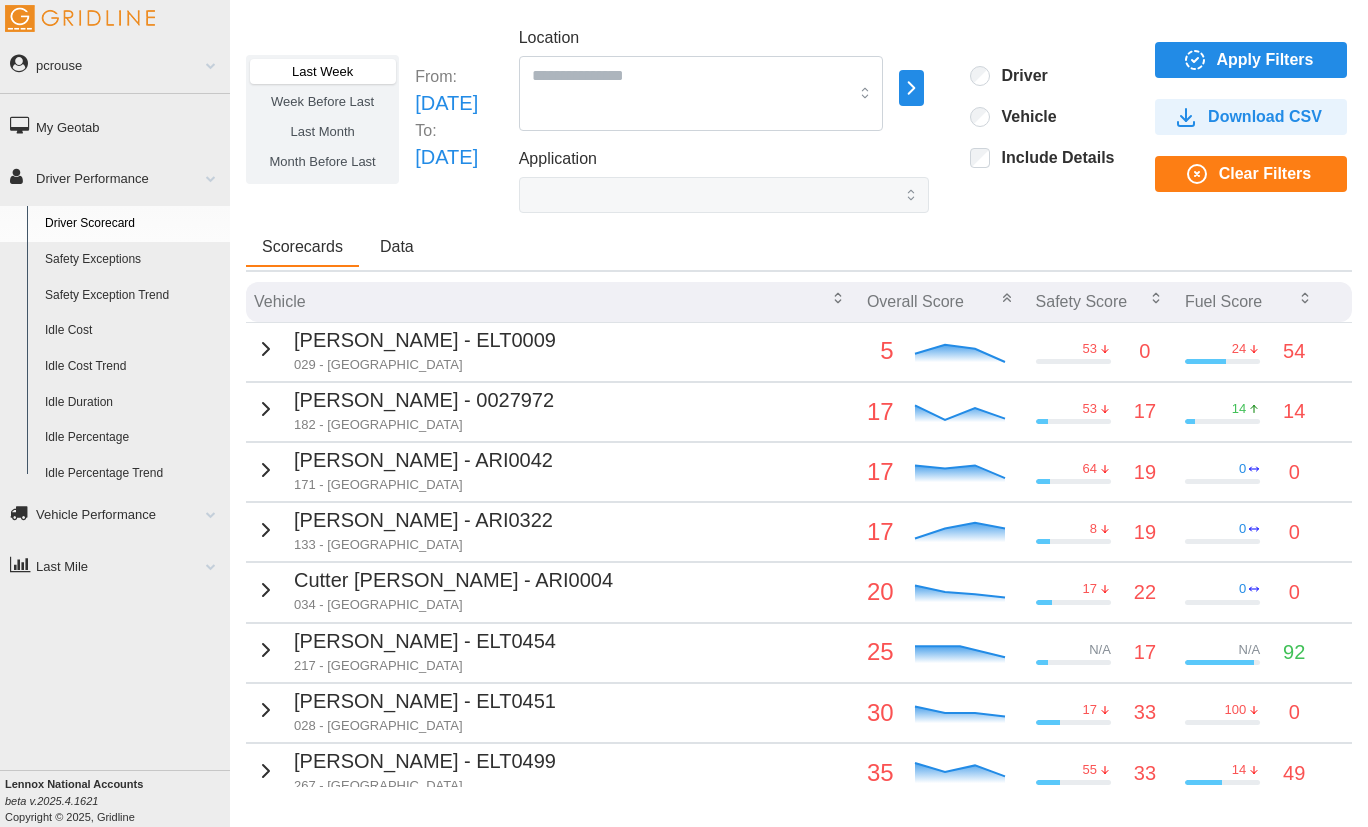 click 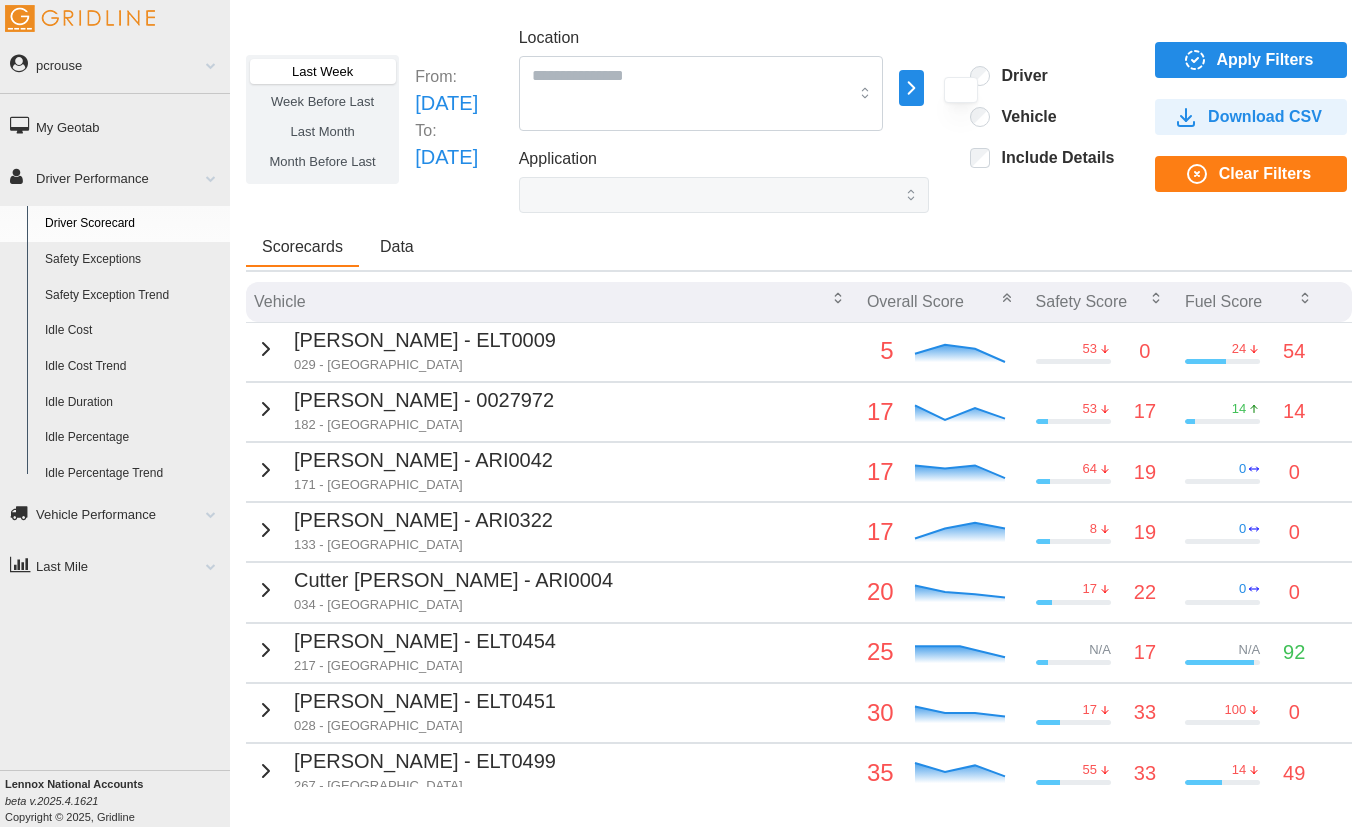 click 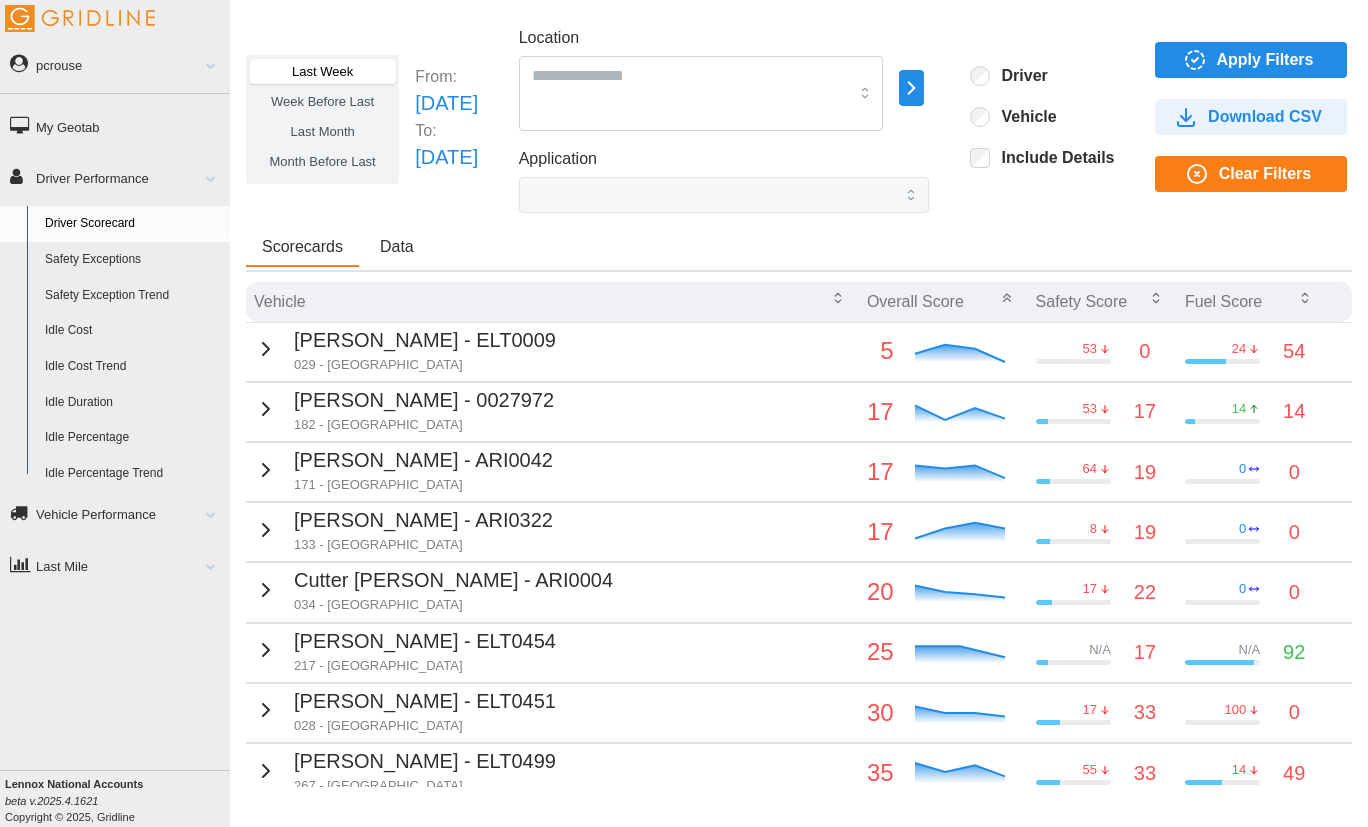 click on "Last Week Week Before Last Last Month Month Before Last From: Sun Jun 29 2025 To: Sat Jul 05 2025 Location Application Driver Vehicle Include Details Apply Filters Download CSV Clear Filters Scorecards Data Vehicle Overall Score Safety Score Fuel Score Austin Jacob - ELT0009 029 - New Orleans 5 53   0   24   54   20 Total Safety Scorecard Events 423 Distance Driven (Miles) 2 h Idle Duration  14.6 % Idle %  11.8 h Drive Time Rule Score # of Events Harsh Braking   0 3 Harsh Cornering   0 6 Idle Time   54 14.6 % Speed > 15mph   0 3 Speed > 80 mph   0 8 Stevie Rogers - 0027972 182 - Lafayette 17 53   17   14   14   5 Total Safety Scorecard Events 441 Distance Driven (Miles) 2.5 h Idle Duration  18.6 % Idle %  10.8 h Drive Time Rule Score # of Events Harsh Braking   0 2 Harsh Cornering   0 2 Idle Time   14 18.6 % Speed > 15mph   100 0 Speed > 80 mph   0 1 Ronald Canty - ARI0042 171 - Columbia 17 64   19   0   0   15 Total Safety Scorecard Events 567 Distance Driven (Miles) 6.1 h Idle Duration  30.0 % Idle %  14.4" at bounding box center [799, 398] 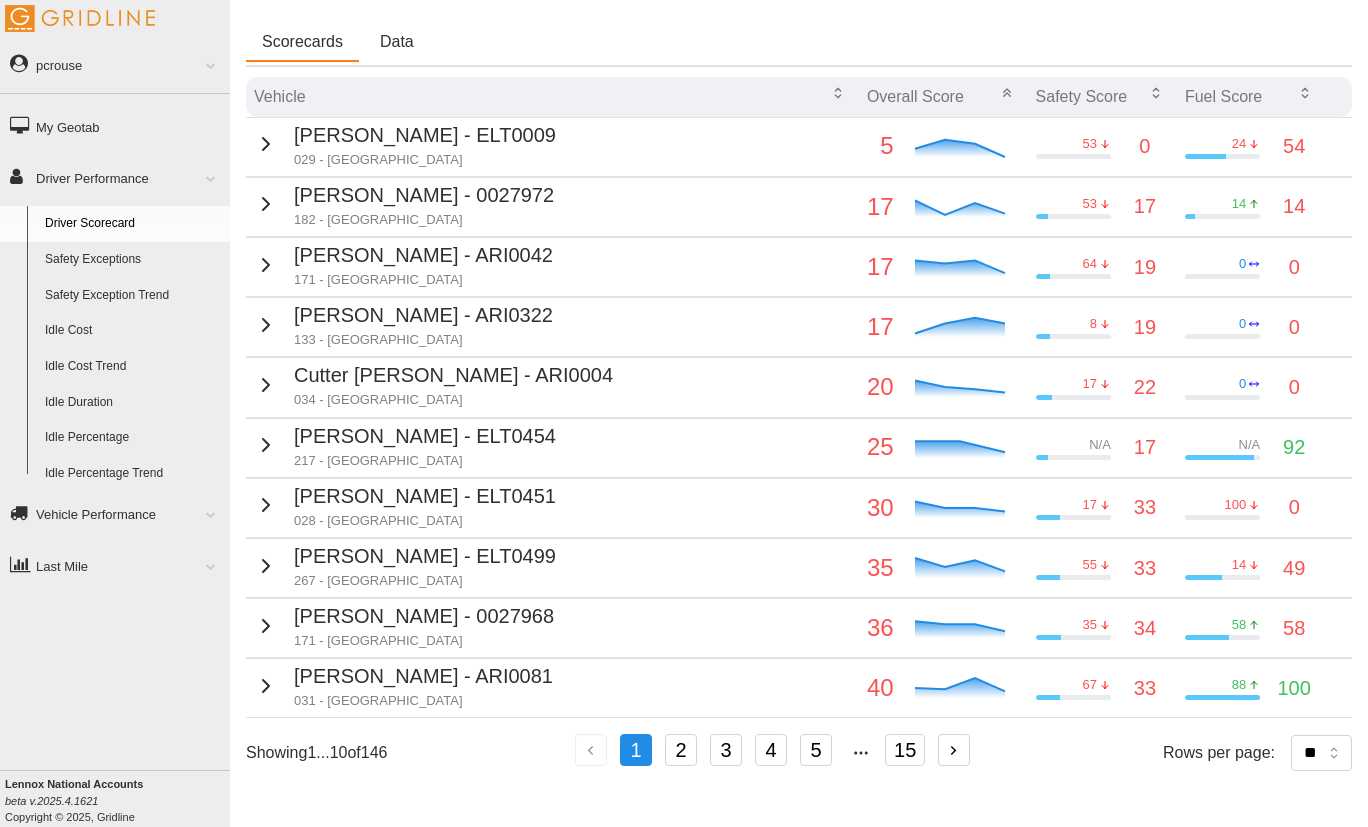 scroll, scrollTop: 0, scrollLeft: 0, axis: both 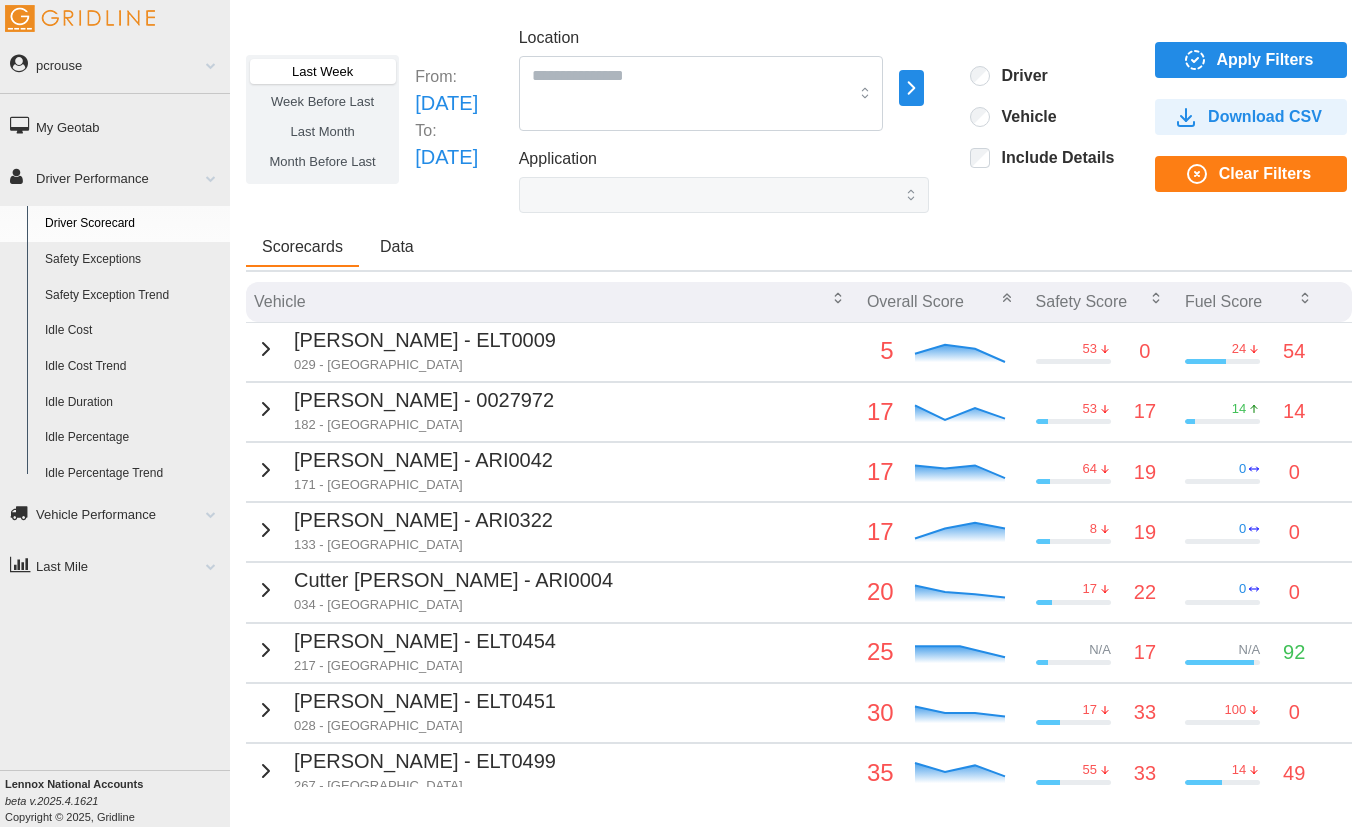 click on "Apply Filters" at bounding box center (1265, 60) 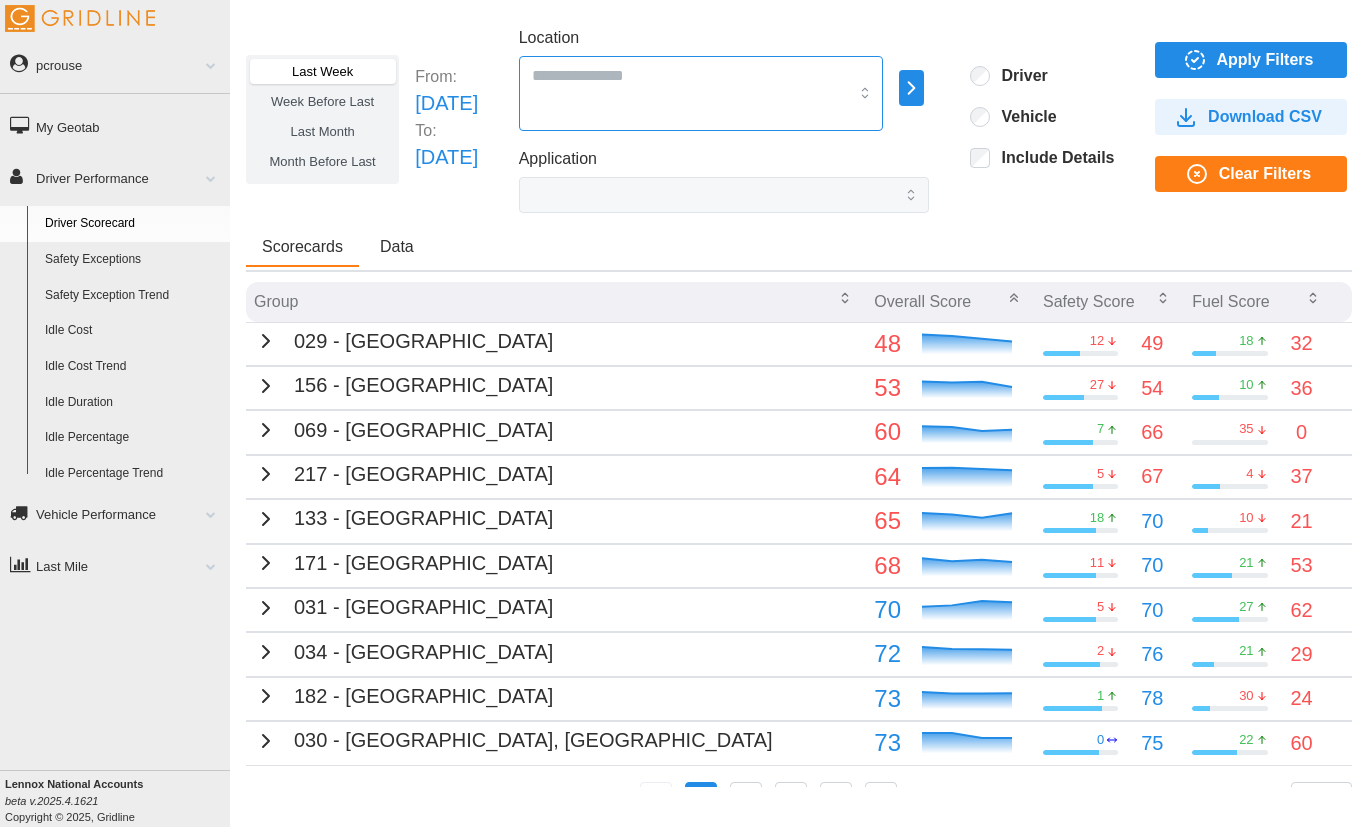 click at bounding box center (701, 93) 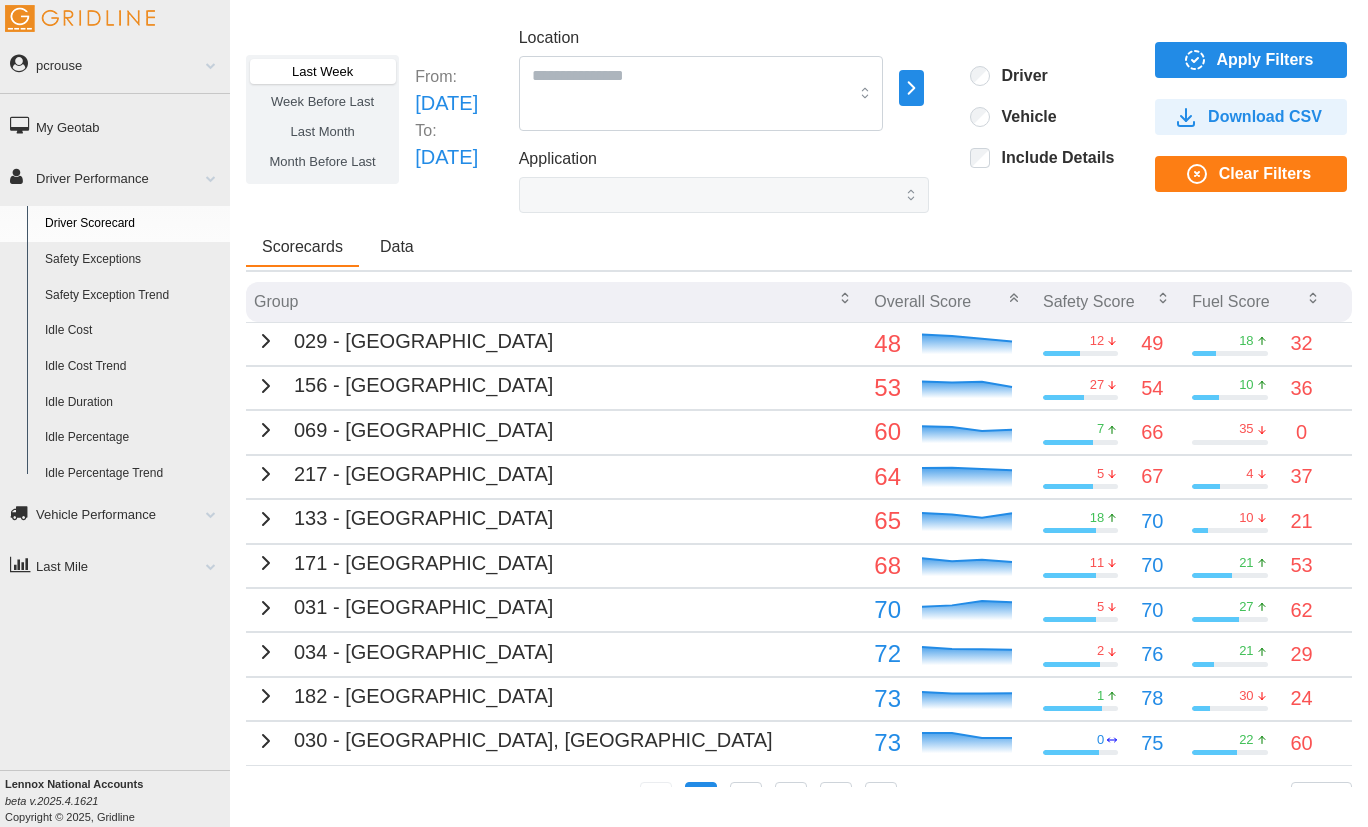 click 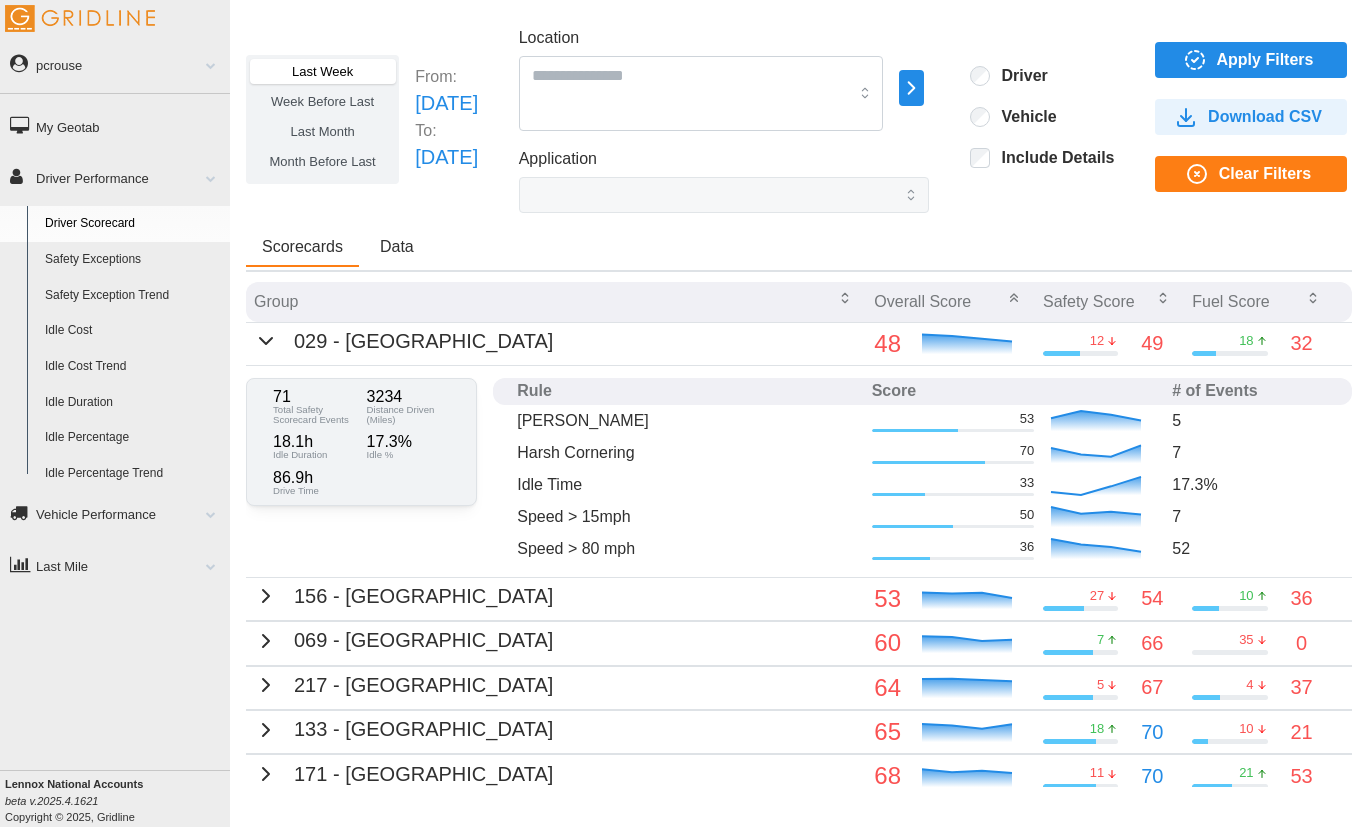 click 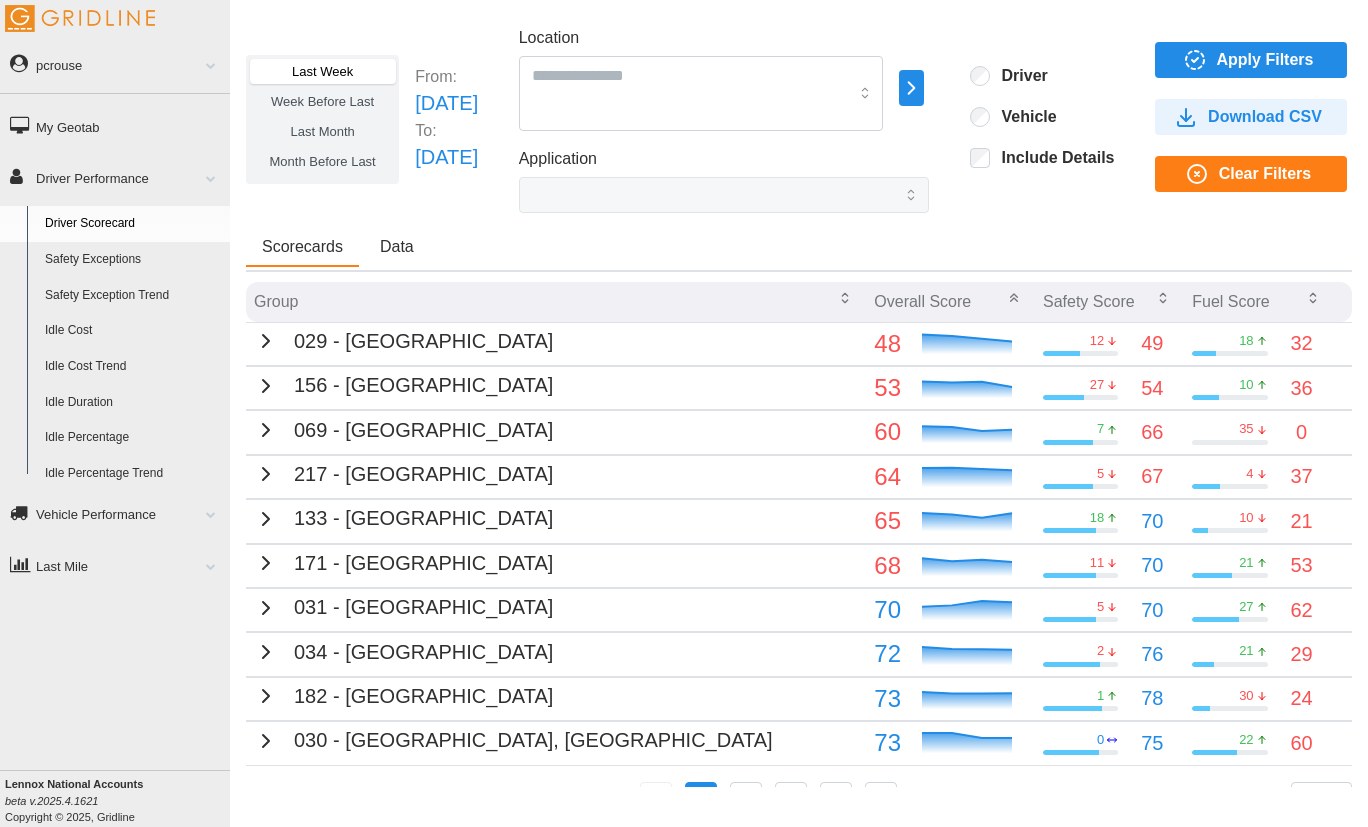 click on "Scorecards Data" at bounding box center (799, 250) 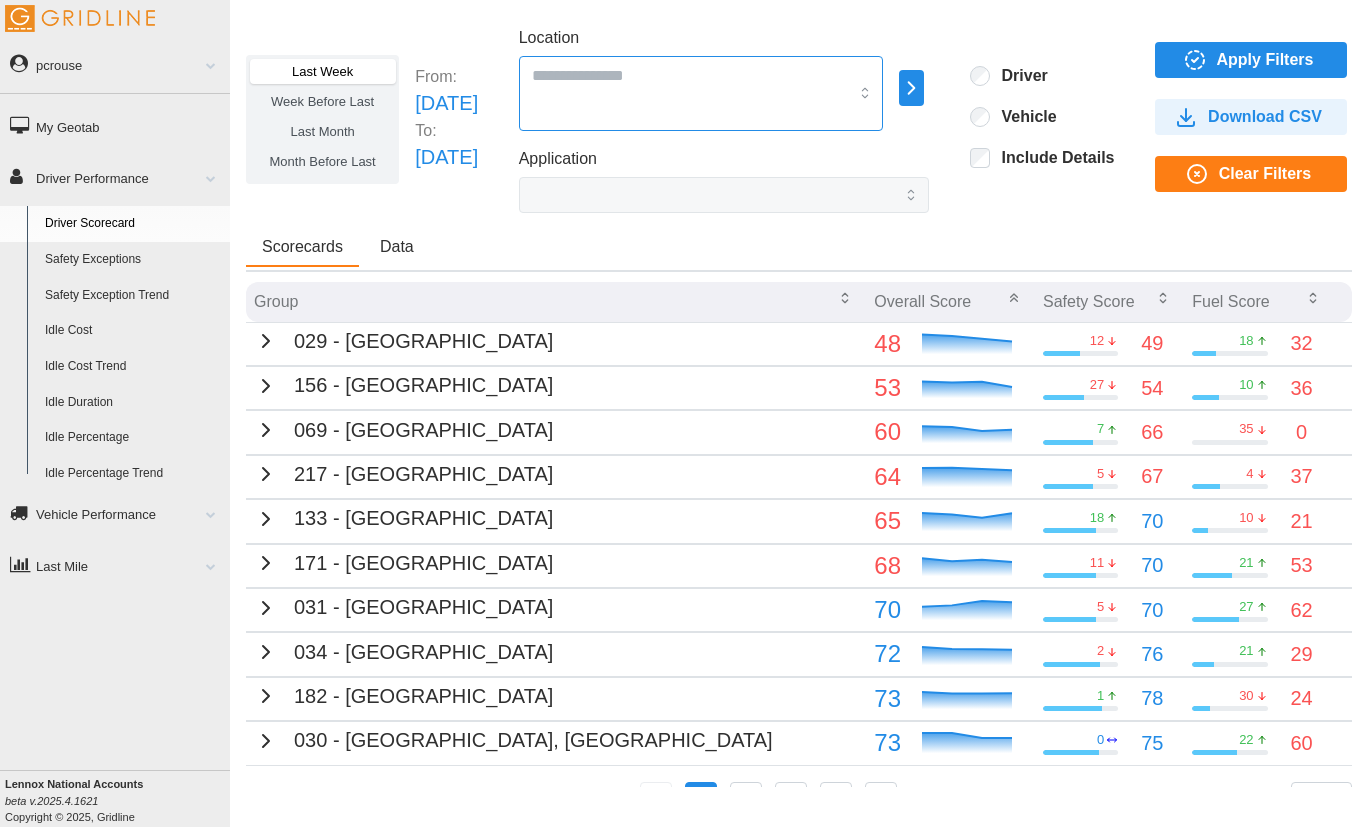 click at bounding box center [701, 93] 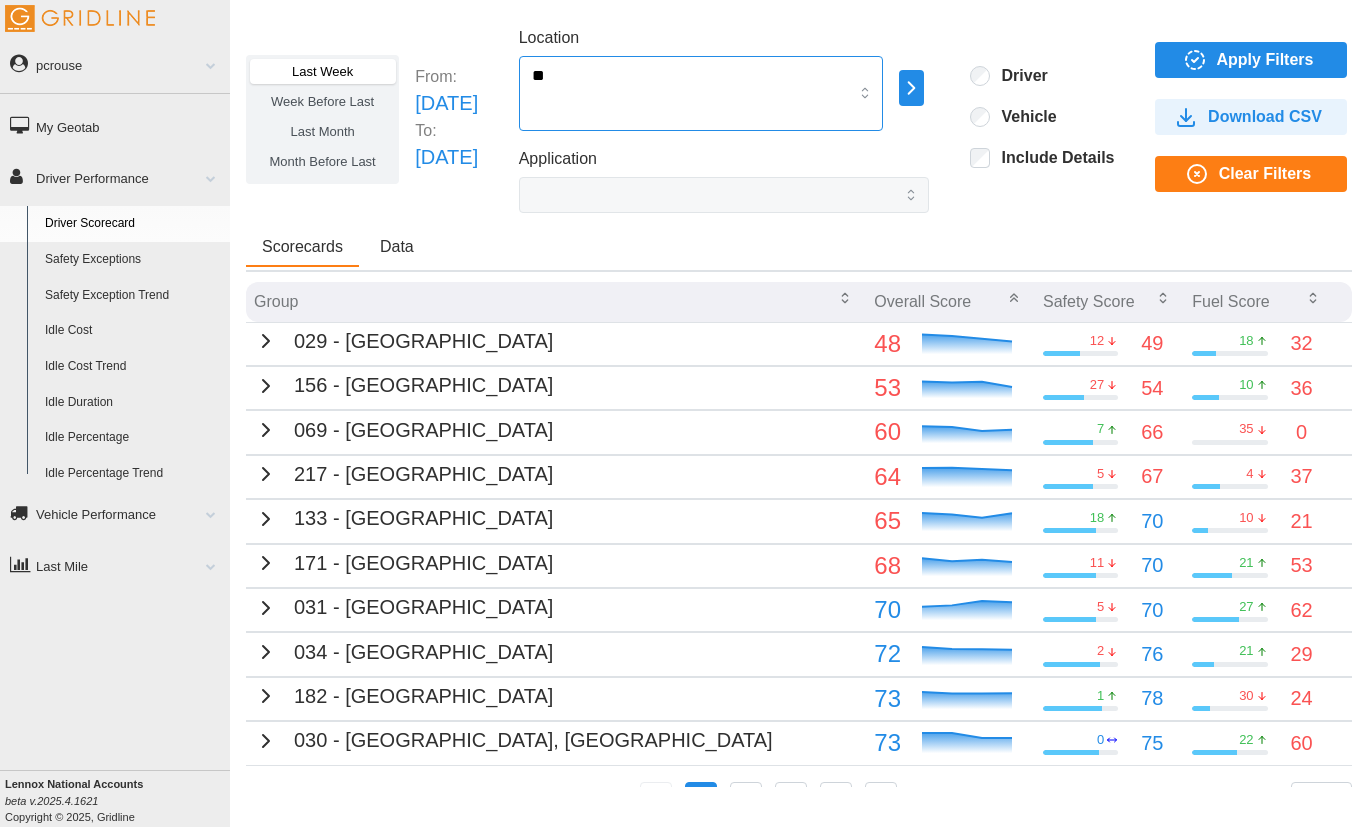 type on "*" 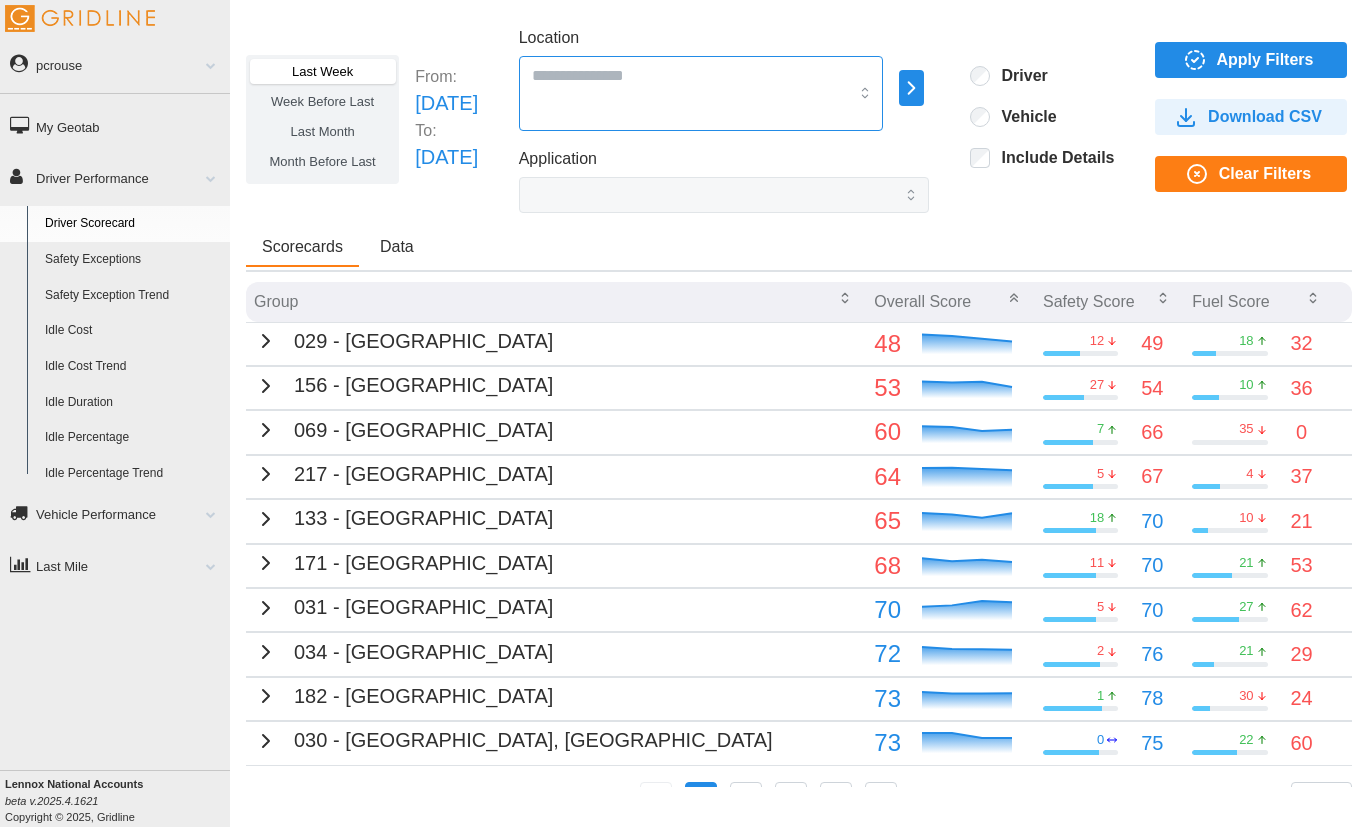 type 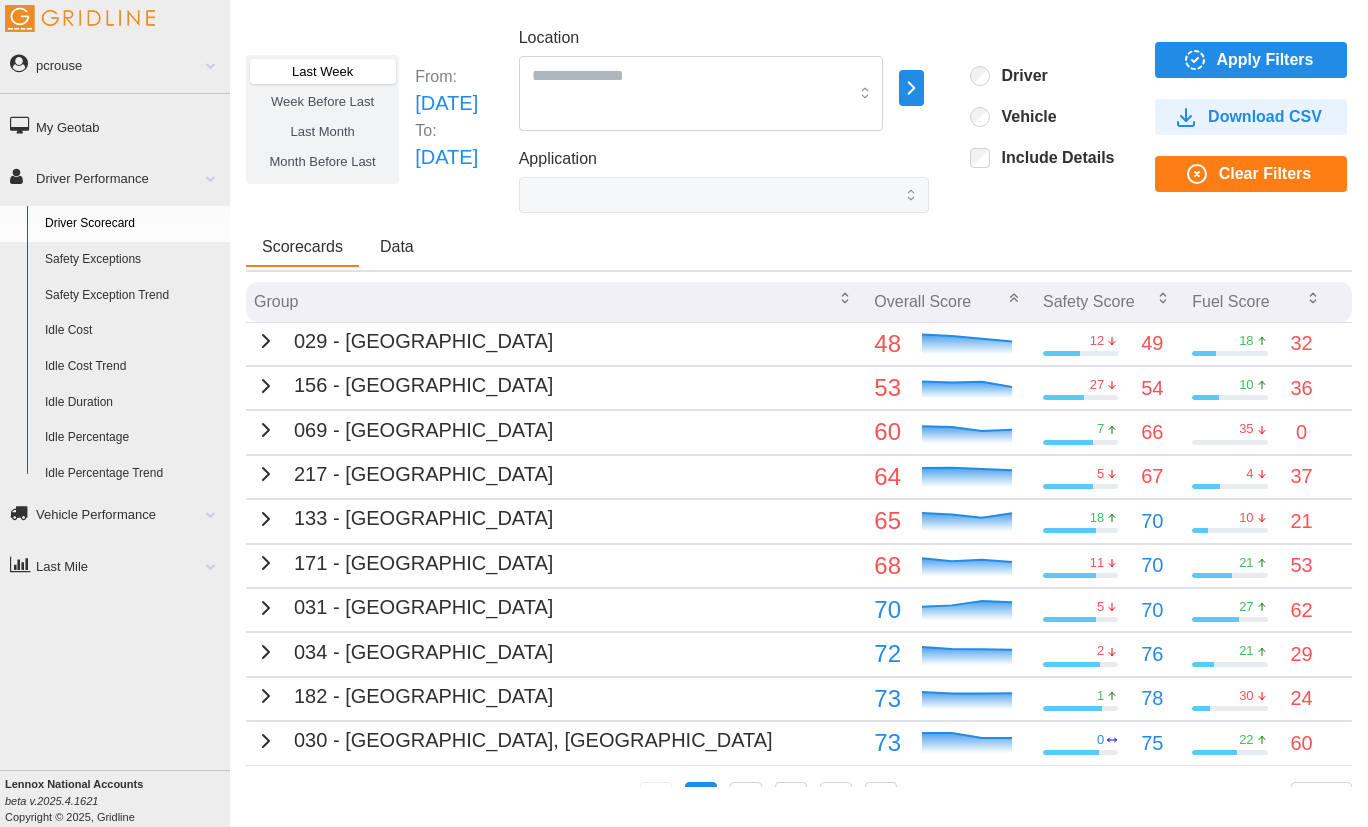 click on "Scorecards Data" at bounding box center (799, 250) 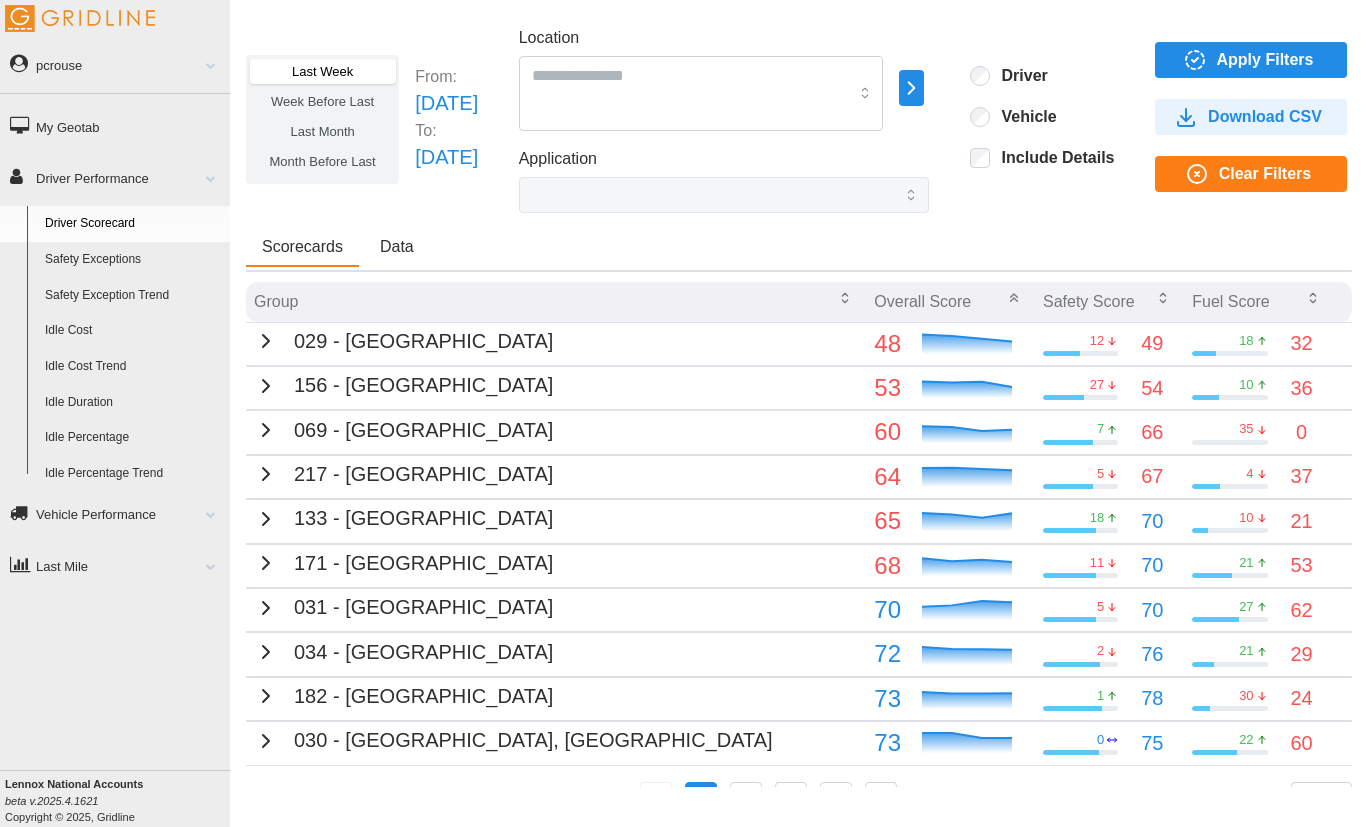 click on "Apply Filters" at bounding box center [1265, 60] 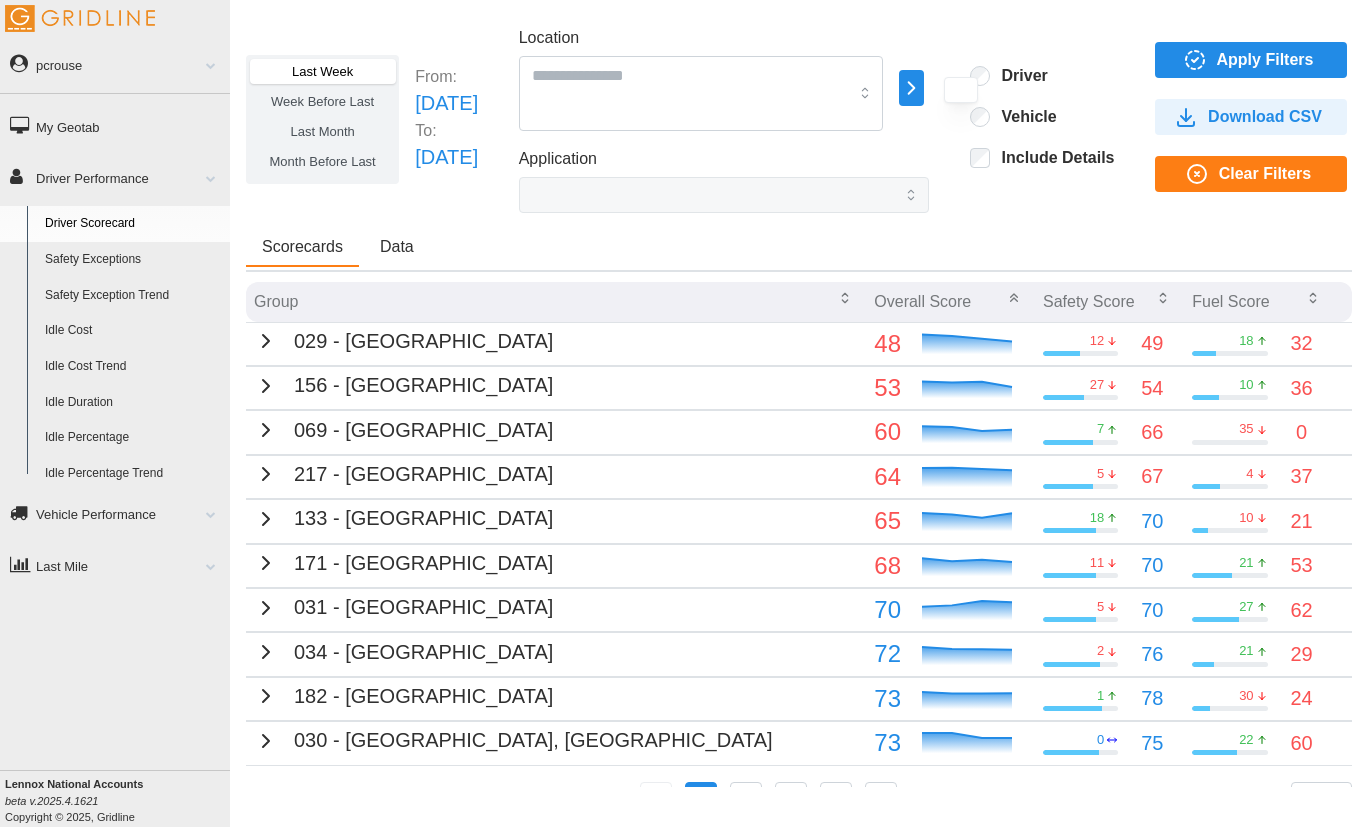 type 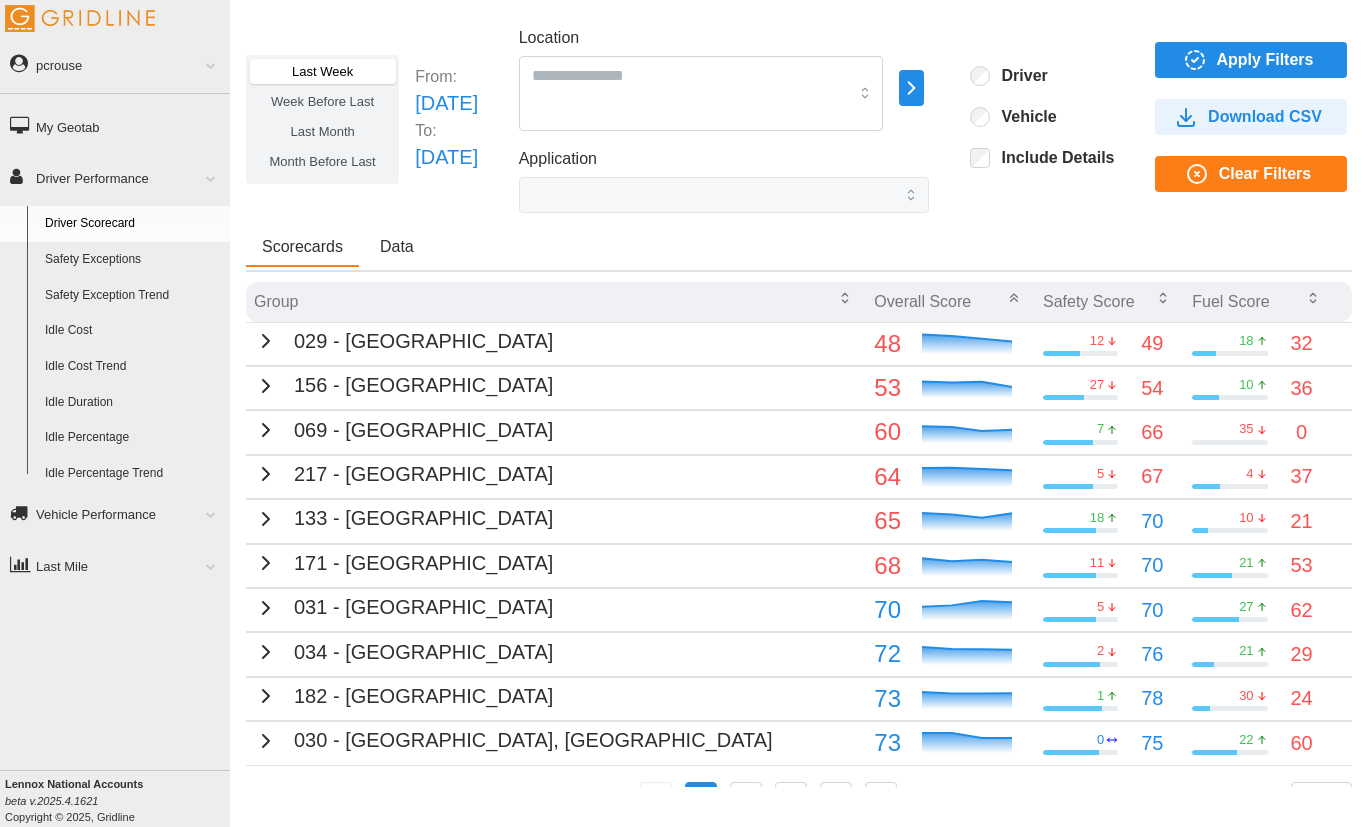 click on "Last Week Week Before Last Last Month Month Before Last From: Sun Jun 29 2025 To: Sat Jul 05 2025 Location Application Driver Vehicle Include Details Apply Filters Download CSV Clear Filters Scorecards Data Group Overall Score Safety Score Fuel Score 029 - New Orleans 48 12   49   18   32   71 Total Safety Scorecard Events 3234 Distance Driven (Miles) 18.1 h Idle Duration  17.3 % Idle %  86.9 h Drive Time Rule Score # of Events Harsh Braking   53 5 Harsh Cornering   70 7 Idle Time   33 17.3 % Speed > 15mph   50 7 Speed > 80 mph   36 52 156 - Little Rock 53 27   54   10   36   18 Total Safety Scorecard Events 4363 Distance Driven (Miles) 24 h Idle Duration  21.2 % Idle %  89.2 h Drive Time Rule Score # of Events Harsh Braking   52 3 Harsh Cornering   30 9 Idle Time   36 21.2 % Speed > 15mph   100 0 Speed > 80 mph   47 6 069 - Greenville 60 7   66   35   0   26 Total Safety Scorecard Events 1054 Distance Driven (Miles) 10.2 h Idle Duration  24.5 % Idle %  31.5 h Drive Time Rule Score # of Events Harsh Braking" at bounding box center (799, 398) 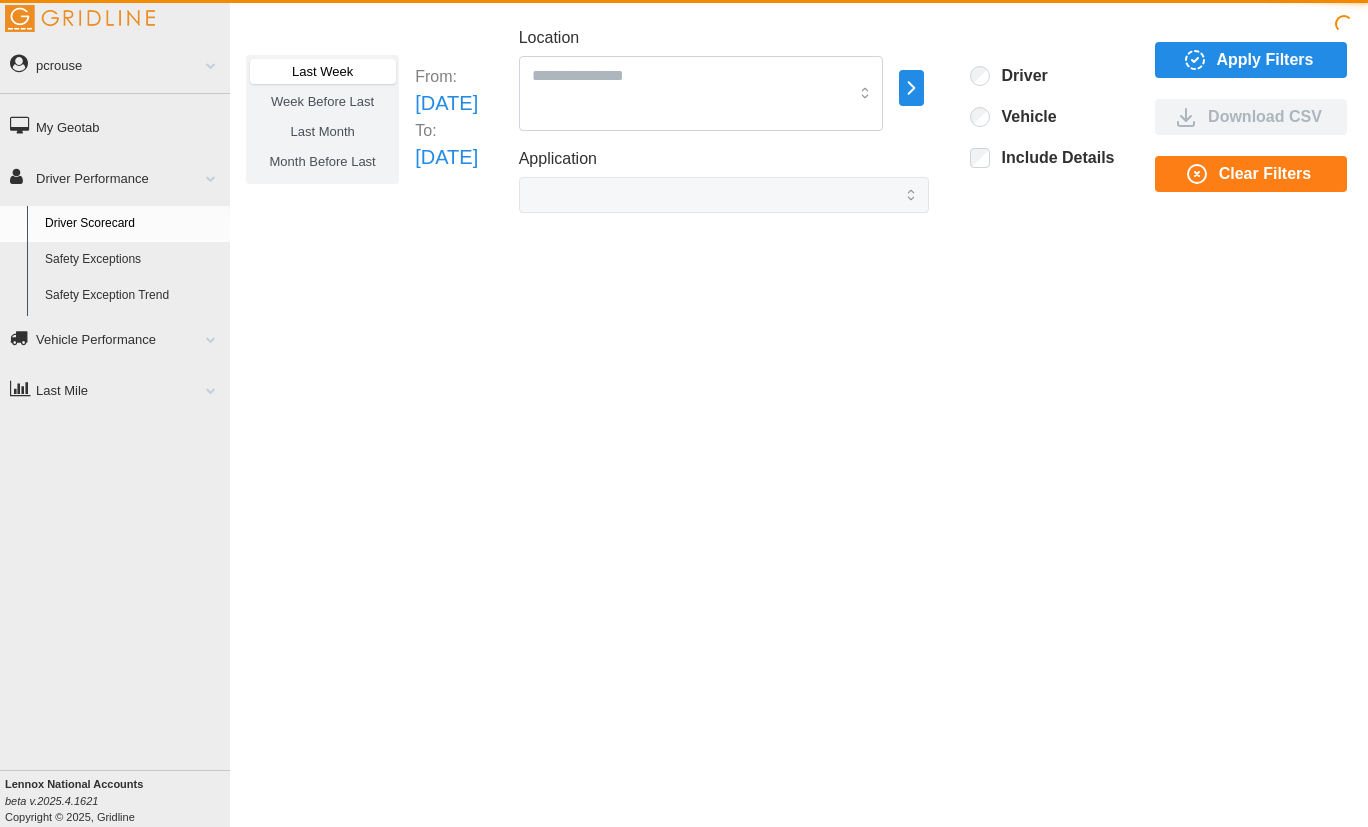scroll, scrollTop: 0, scrollLeft: 0, axis: both 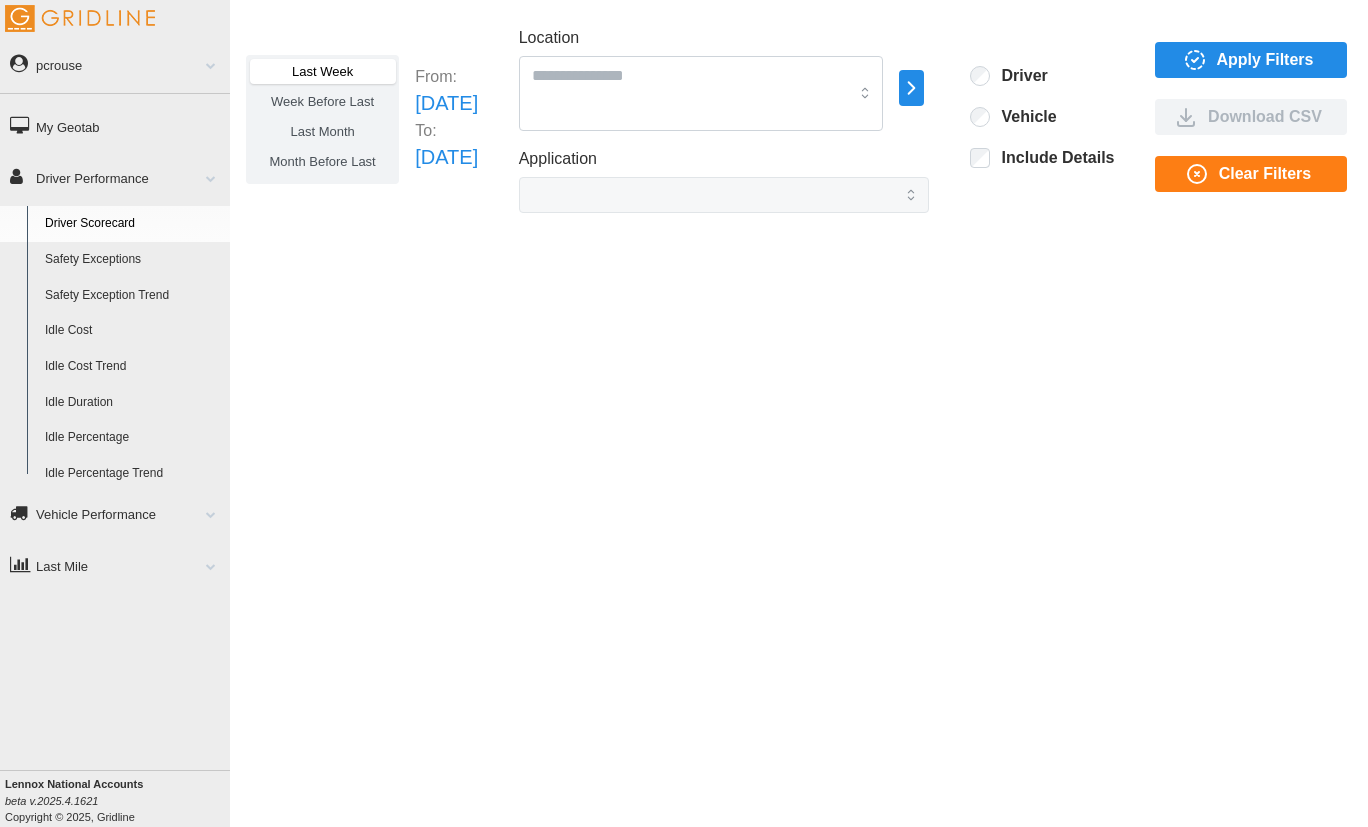 click on "Last Week Week Before Last Last Month Month Before Last From: [DATE] To: [DATE] Location 013 - [GEOGRAPHIC_DATA] 014 - Southeast 016 - [GEOGRAPHIC_DATA] 028 - [GEOGRAPHIC_DATA] 029 - [GEOGRAPHIC_DATA] 030 - [GEOGRAPHIC_DATA], [GEOGRAPHIC_DATA] 031 - [GEOGRAPHIC_DATA] 033 - [GEOGRAPHIC_DATA] 034 - [GEOGRAPHIC_DATA] 058 - [GEOGRAPHIC_DATA] 061 - [GEOGRAPHIC_DATA] 062 - [GEOGRAPHIC_DATA] 069 - [GEOGRAPHIC_DATA] 111 - [GEOGRAPHIC_DATA] 133 - [GEOGRAPHIC_DATA] 137 - [GEOGRAPHIC_DATA] 156 - [GEOGRAPHIC_DATA] 162 - West 171 - [GEOGRAPHIC_DATA] 172 - [US_STATE][GEOGRAPHIC_DATA] 182 - [GEOGRAPHIC_DATA] 203 - [GEOGRAPHIC_DATA] 217 - [GEOGRAPHIC_DATA] 225 - [GEOGRAPHIC_DATA] 226 - [GEOGRAPHIC_DATA] 234 - [GEOGRAPHIC_DATA] North 261 - [GEOGRAPHIC_DATA] South 262 - [GEOGRAPHIC_DATA] 267 - [GEOGRAPHIC_DATA] All Vehicles Area 016 - Central Area 139 - Mid Atlantic Lennox National Accounts Application Driver Vehicle Include Details Apply Filters Download CSV Clear Filters" at bounding box center [799, 398] 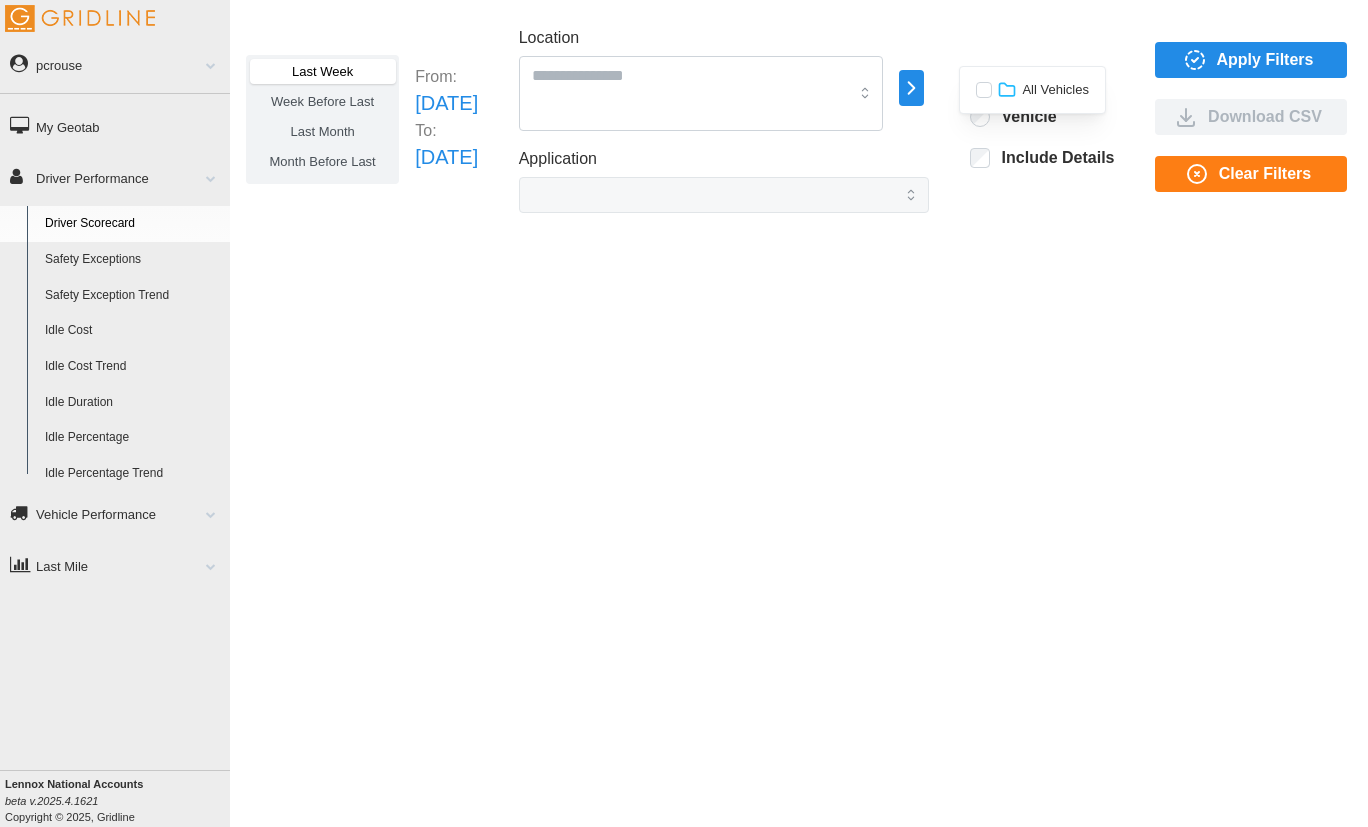 click on "All Vehicles" at bounding box center [1055, 90] 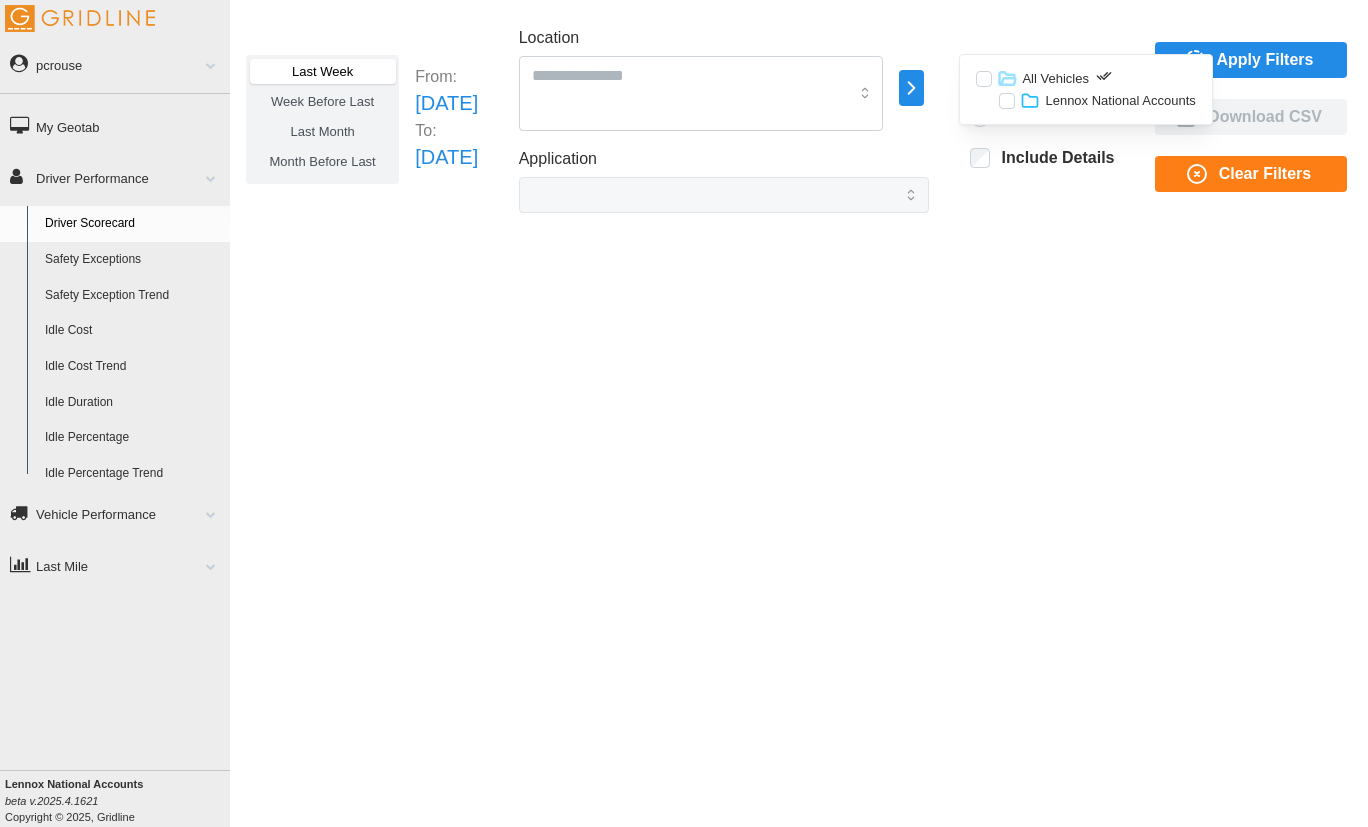 click on "Lennox National Accounts" at bounding box center (1120, 101) 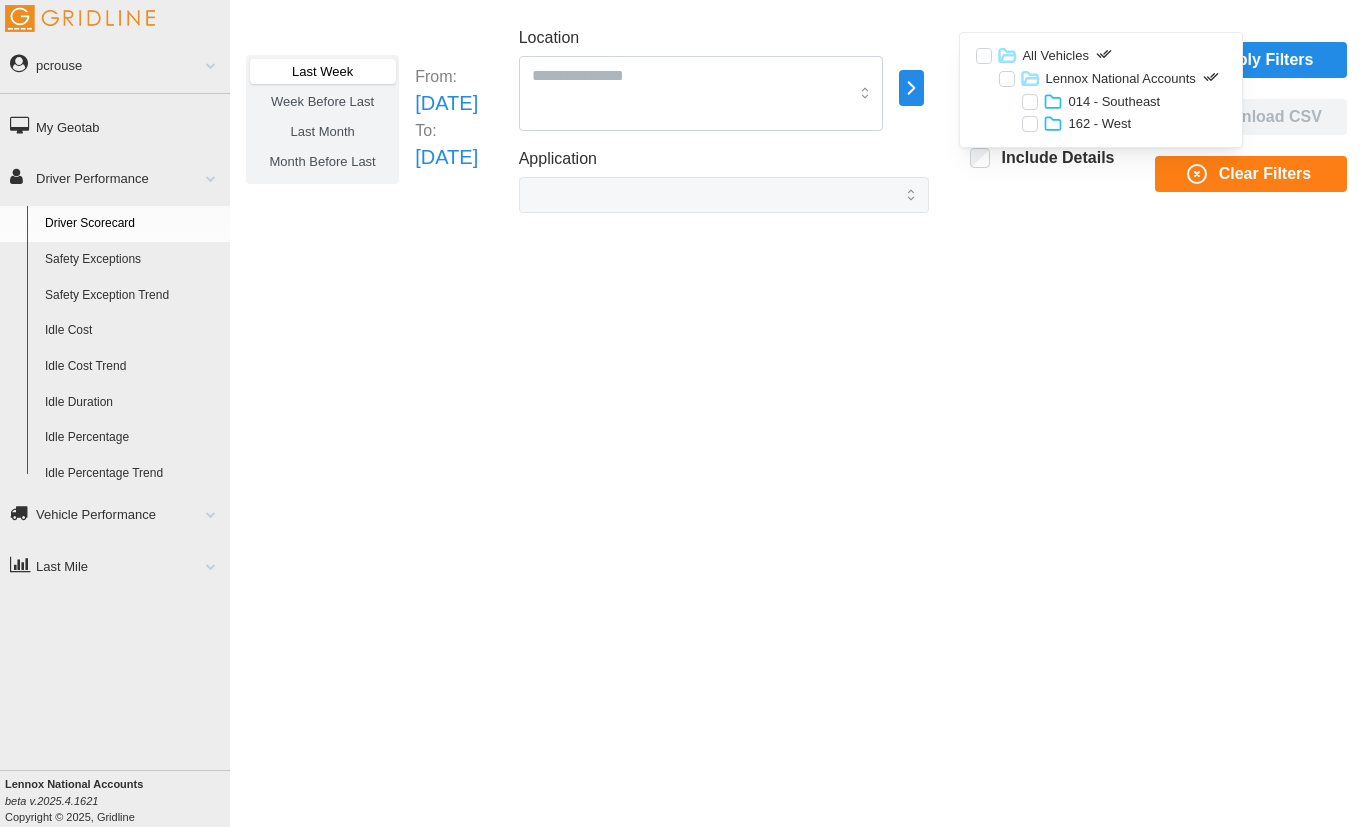 click on "014 - Southeast" at bounding box center (1114, 102) 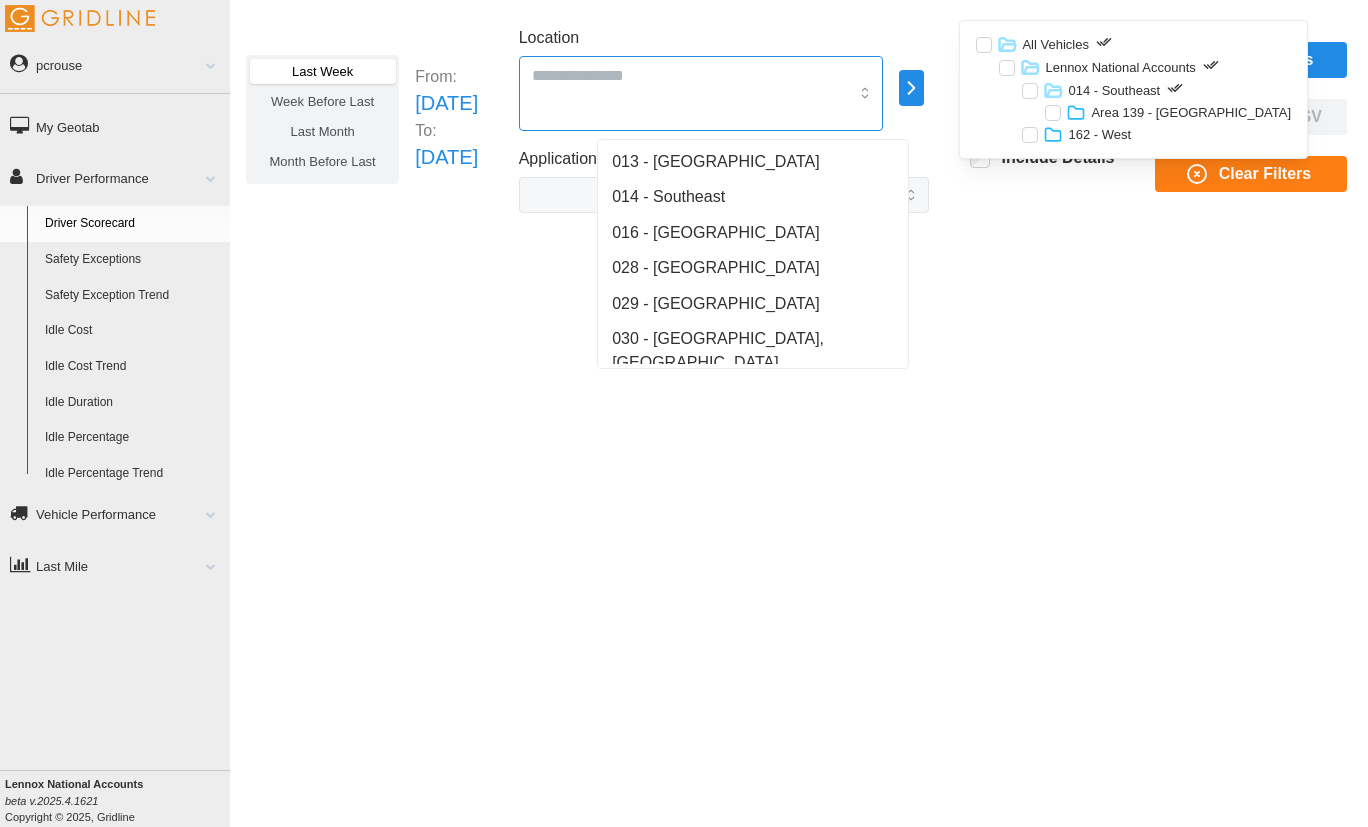 click on "Location" at bounding box center (690, 75) 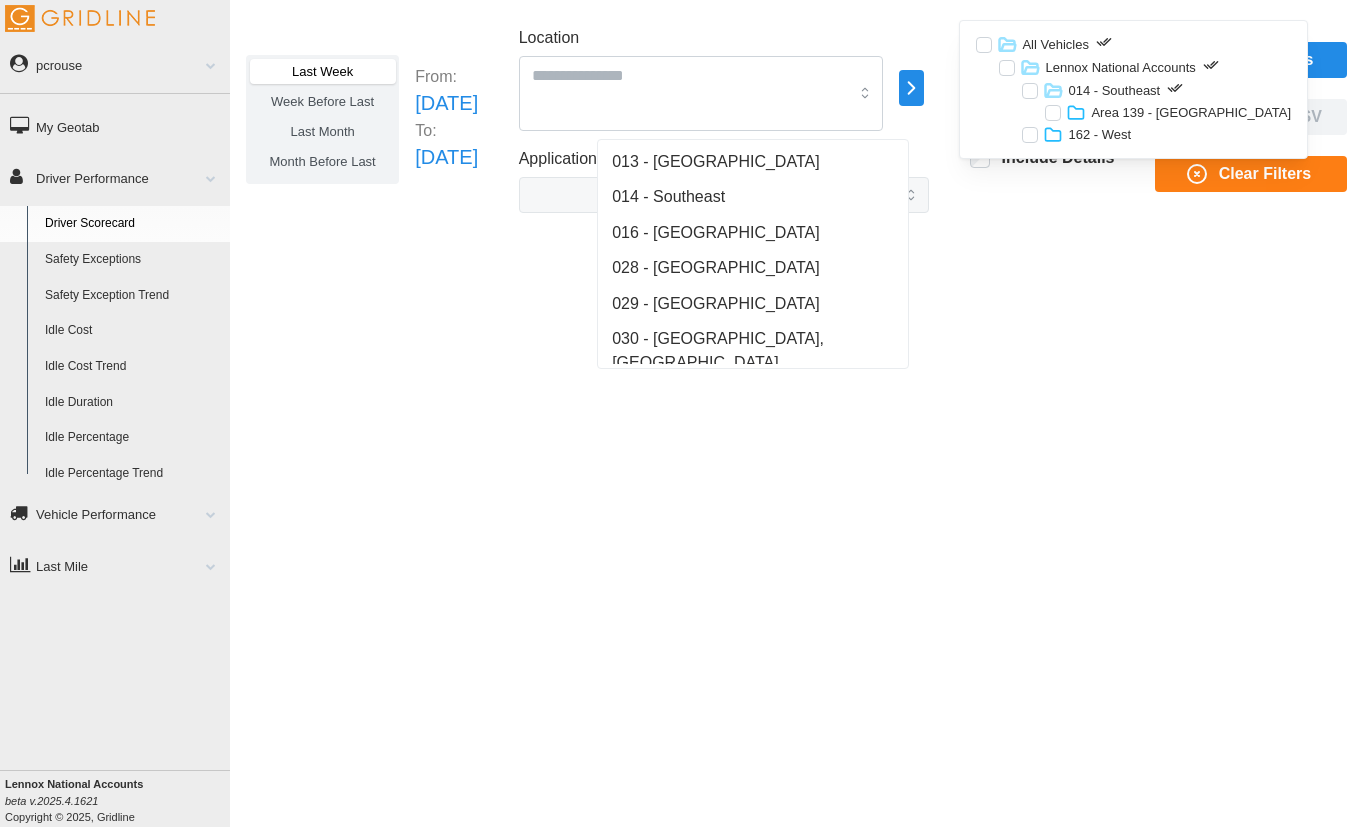 click on "162 - West" at bounding box center [1099, 135] 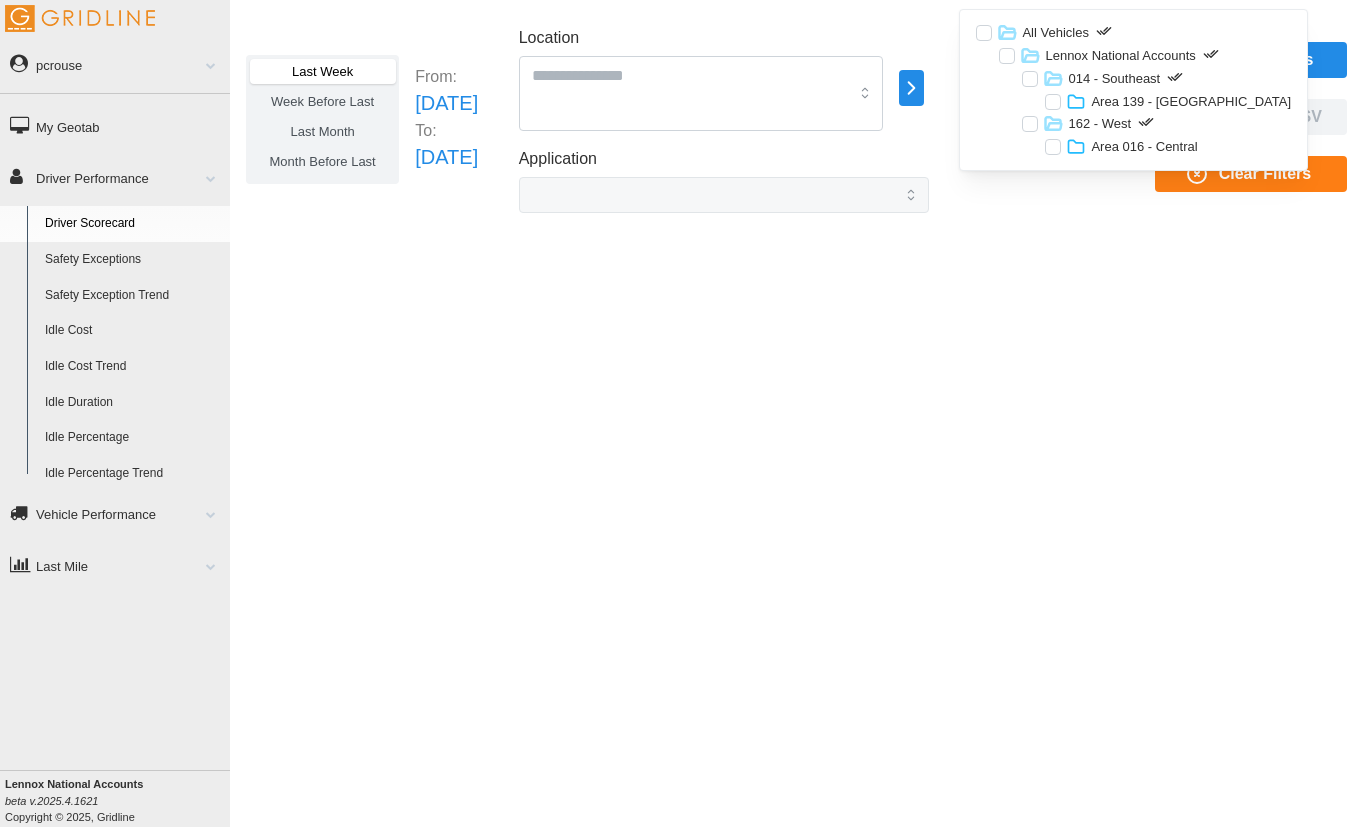 click on "Area 139 - Mid Atlantic" at bounding box center [1191, 102] 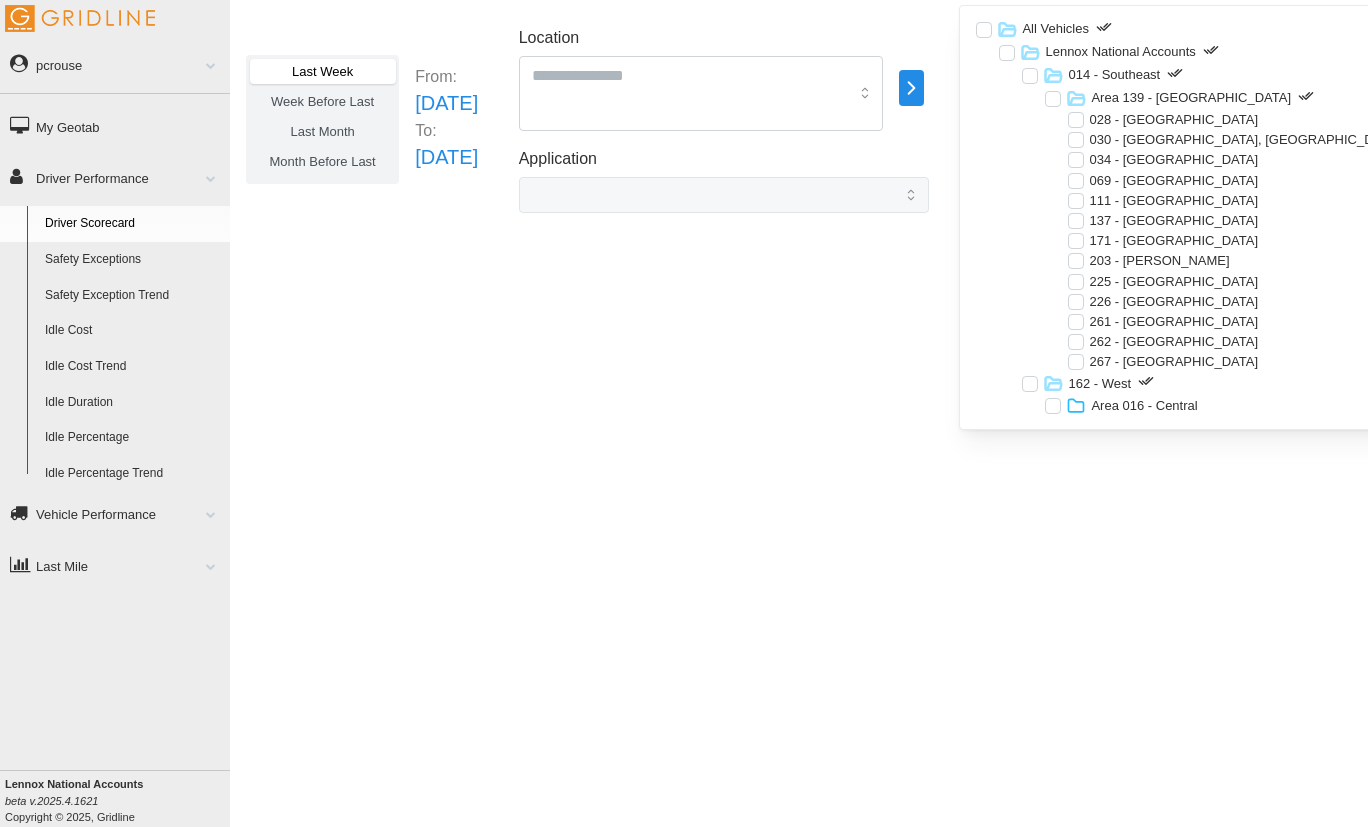 click on "Area 016 - Central" at bounding box center (1144, 406) 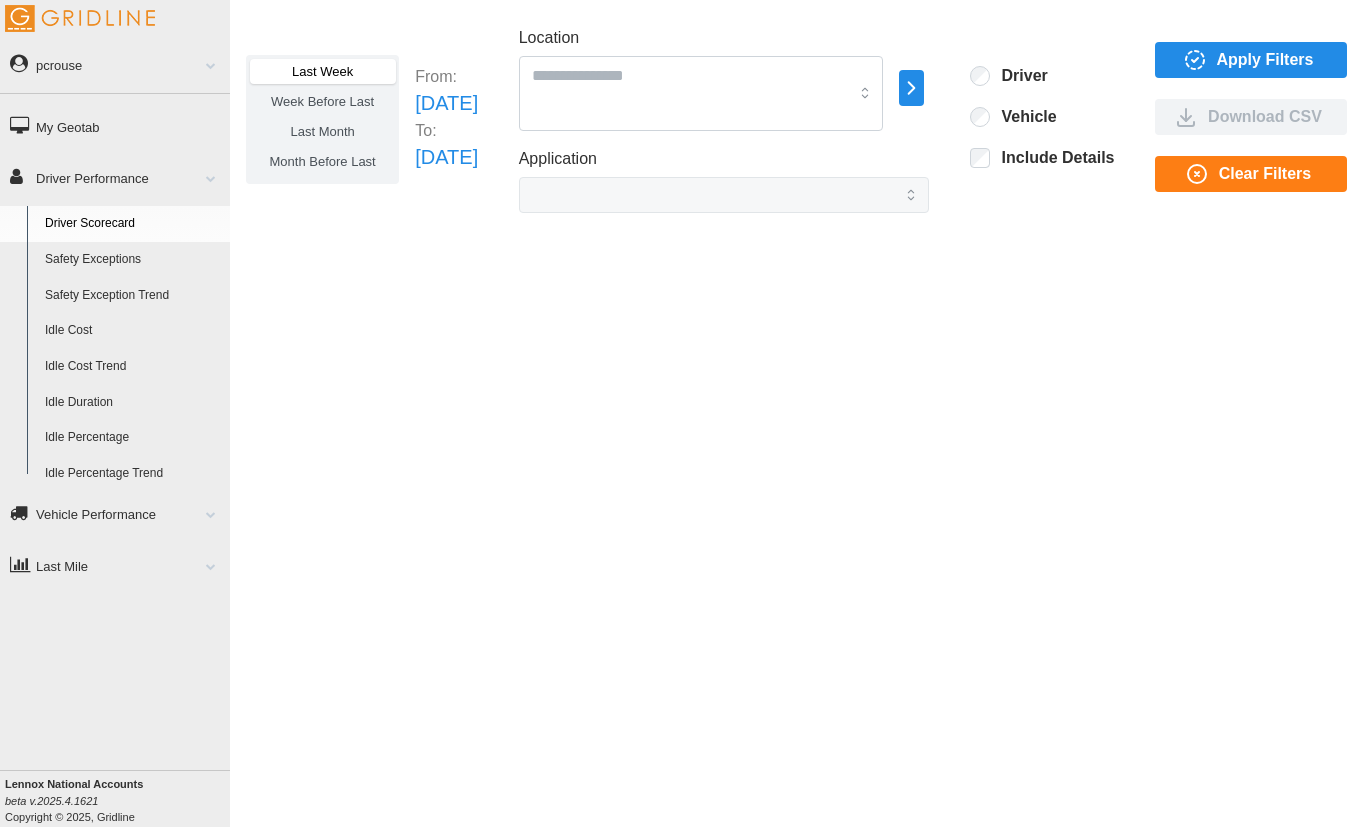 click on "pcrouse" at bounding box center [115, 64] 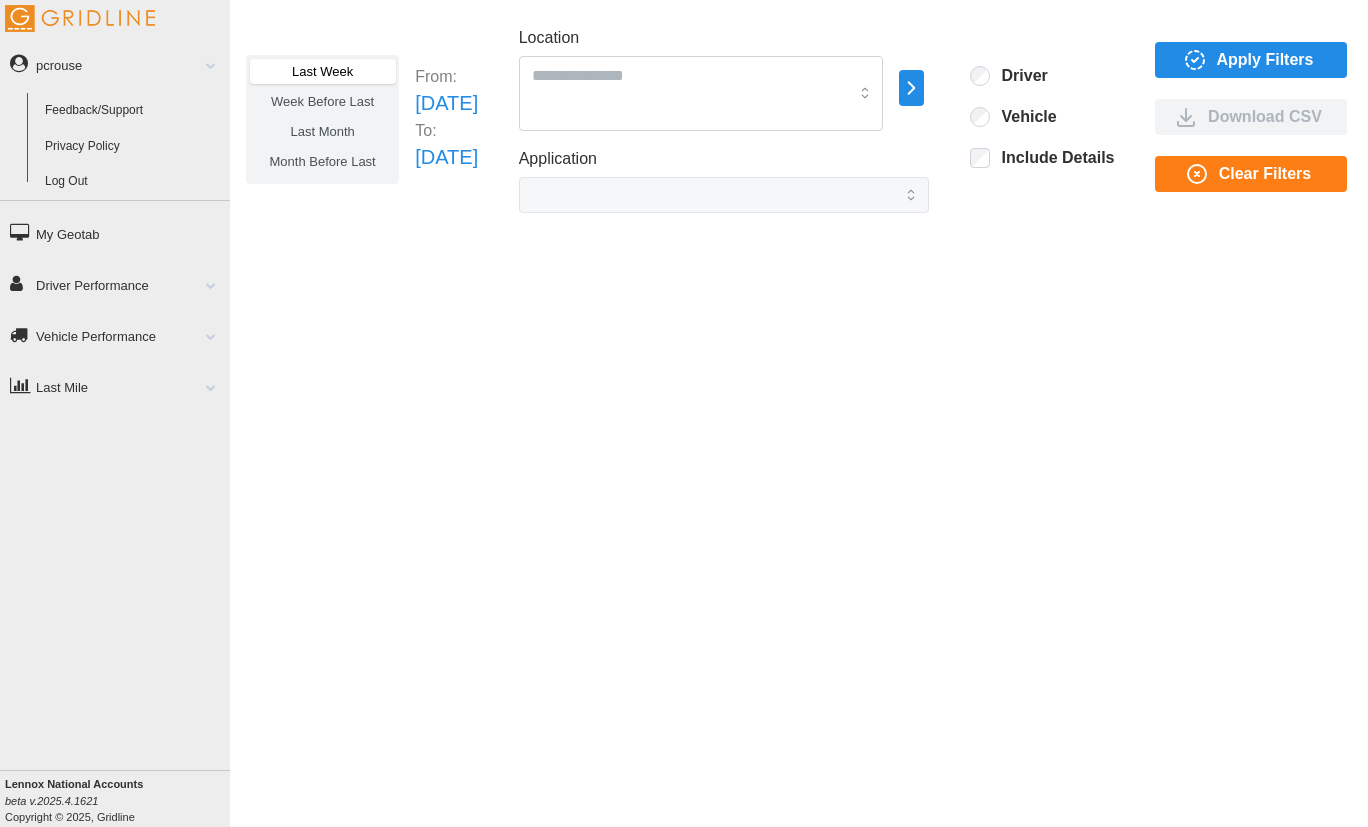 click on "Last Week Week Before Last Last Month Month Before Last From: Sun Jun 29 2025 To: Sat Jul 05 2025 Location 013 - Tulsa 014 - Southeast 016 - Central Branch 028 - Charlotte 029 - New Orleans 030 - Charleston, SC 031 - Nashville 033 - Dallas 034 - Raleigh 058 - Memphis 061 - Plano 062 - Jackson 069 - Greenville 111 - Knoxville 133 - Fort Worth 137 - Myrtle Beach 156 - Little Rock 162 - West 171 - Columbia 172 - Oklahoma City 182 - Lafayette 203 - Winston Salem 217 - Dallas South 225 - Asheville 226 - Fayetteville 234 - Nashville North 261 - Charlotte South 262 - Durham 267 - Savannah All Vehicles Area 016 - Central Area 139 - Mid Atlantic Lennox National Accounts Application Driver Vehicle Include Details Apply Filters Download CSV Clear Filters" at bounding box center [799, 398] 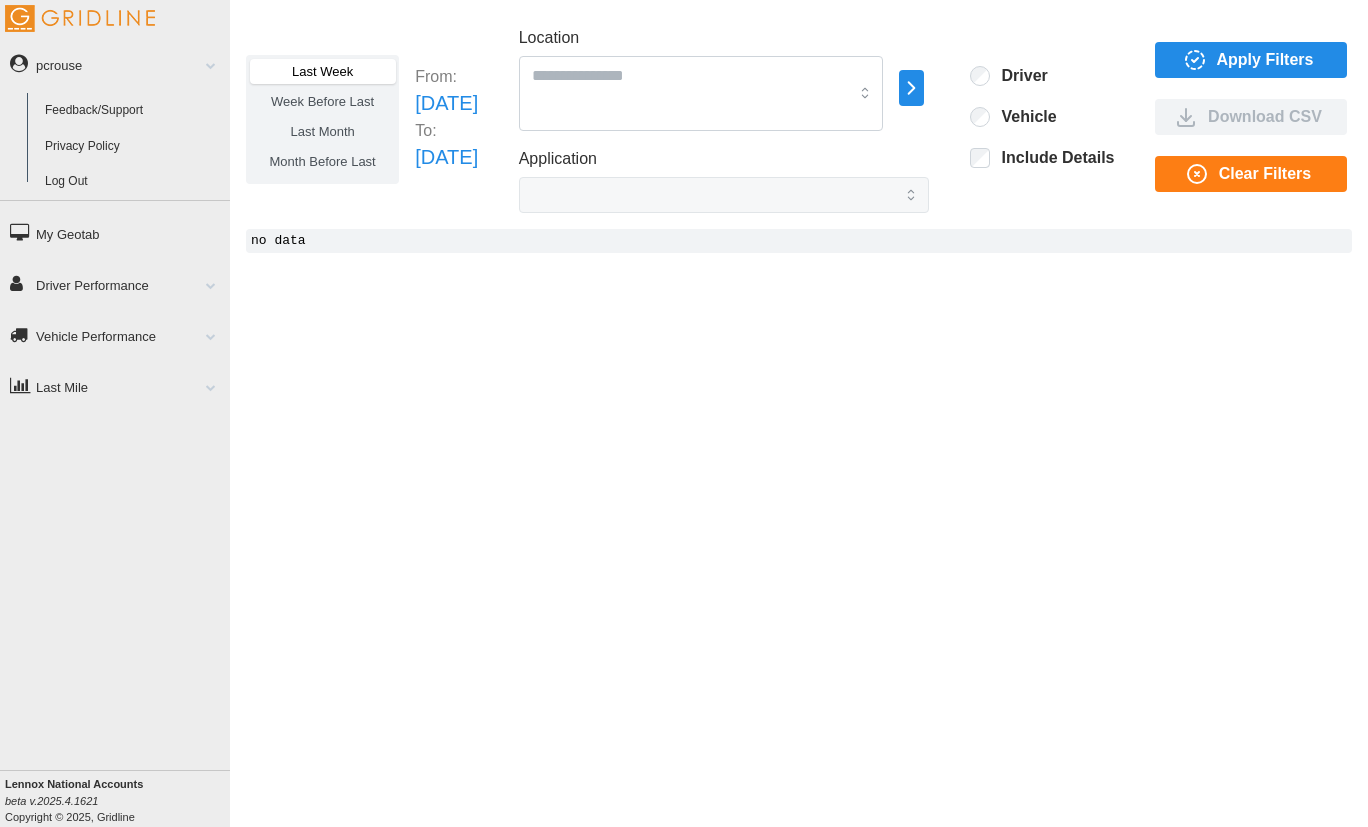 click on "Apply Filters" at bounding box center [1265, 60] 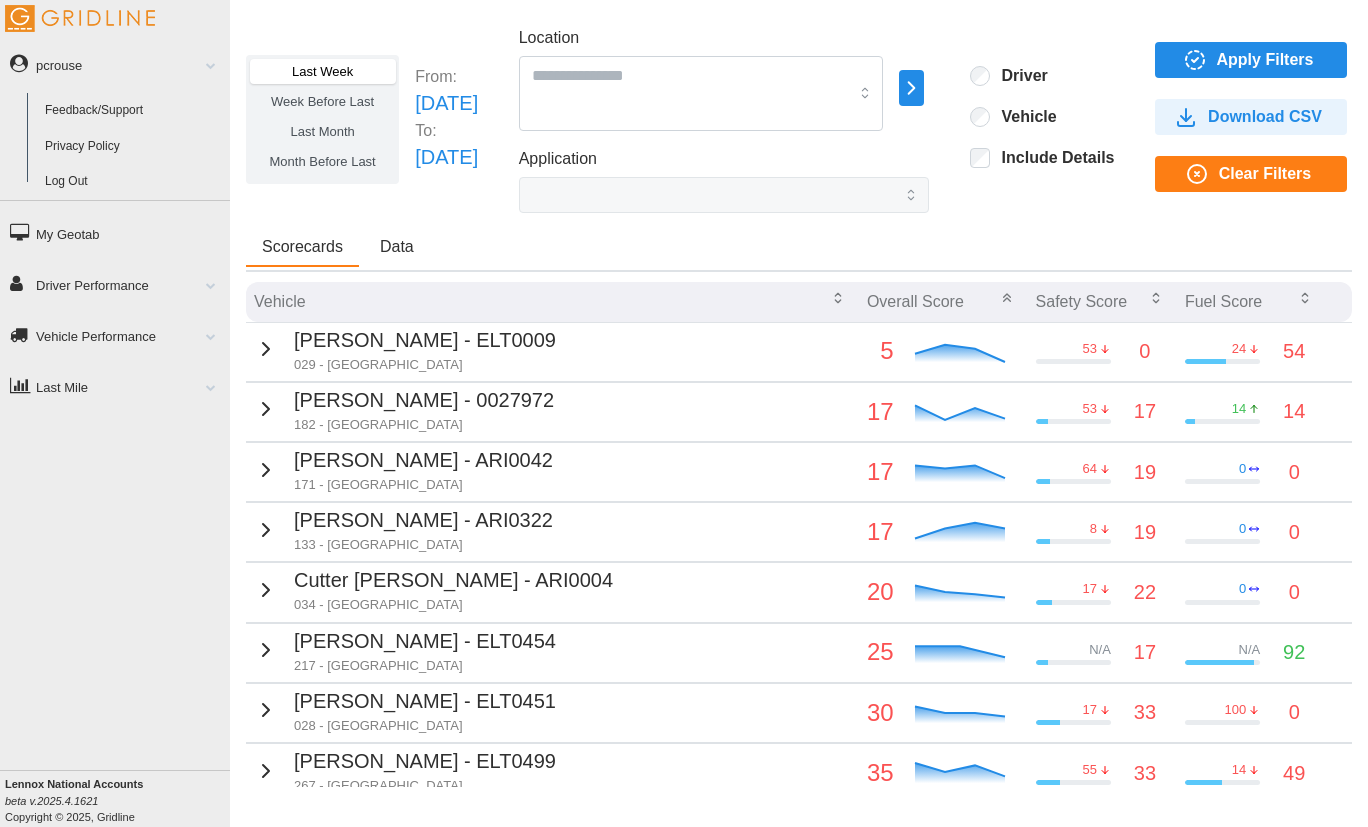click on "Apply Filters" at bounding box center [1265, 60] 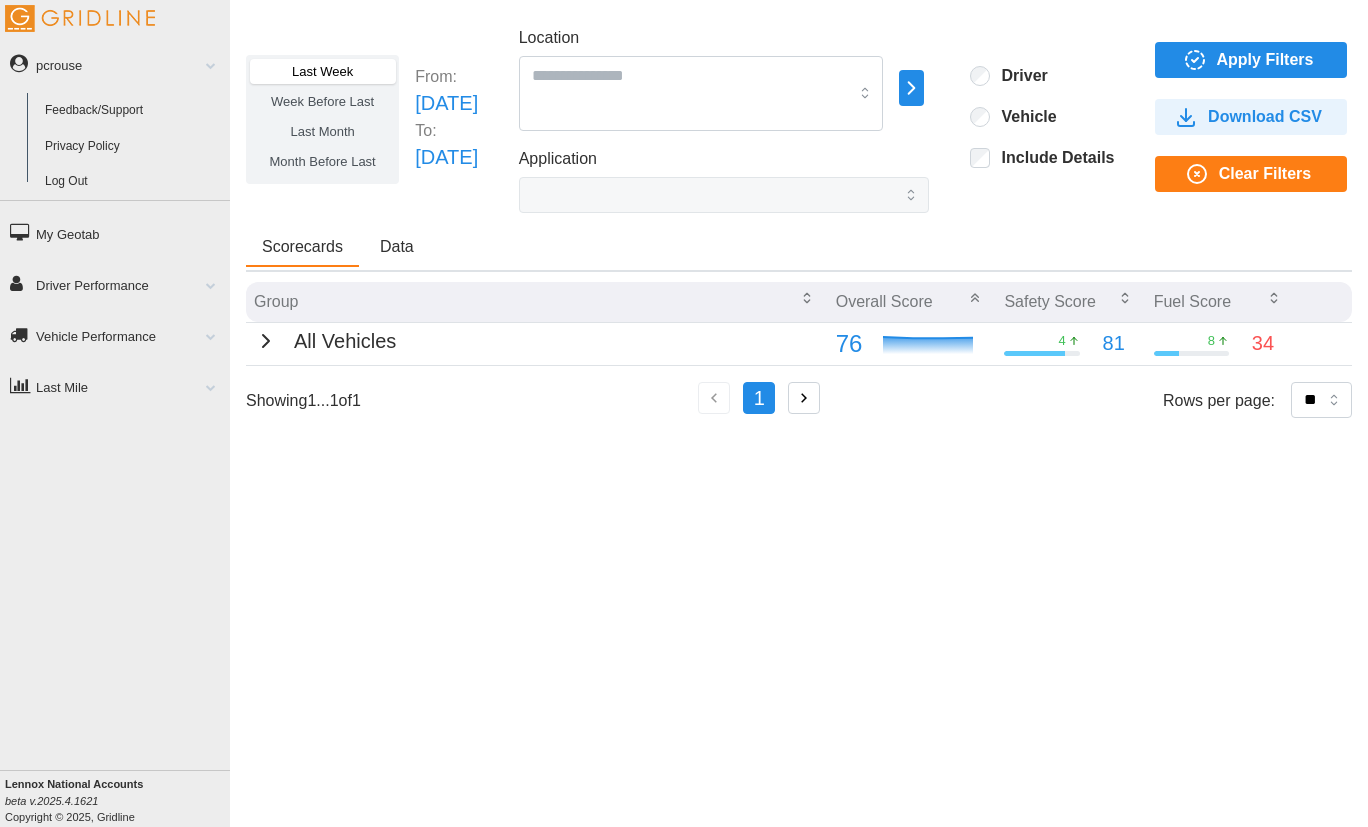 click 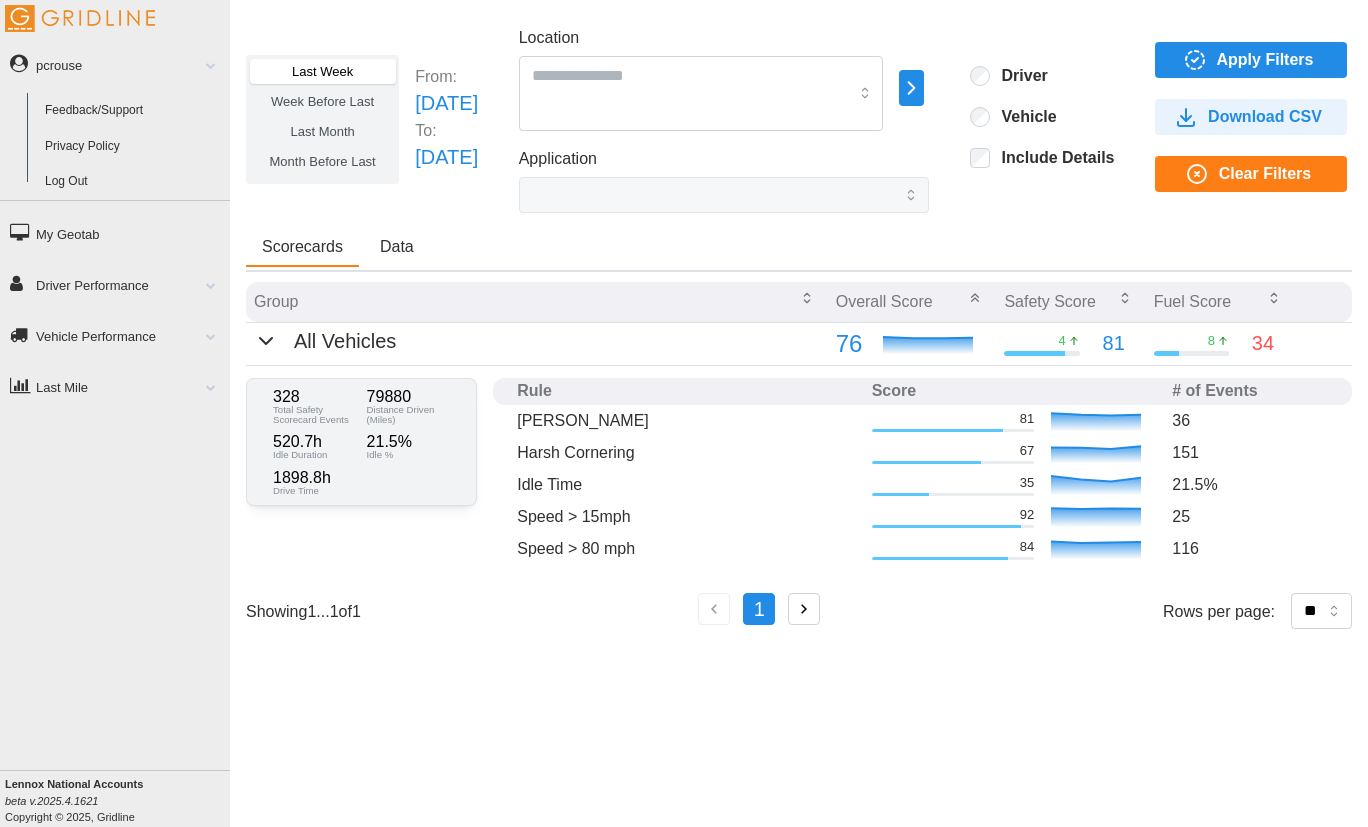 click at bounding box center [911, 88] 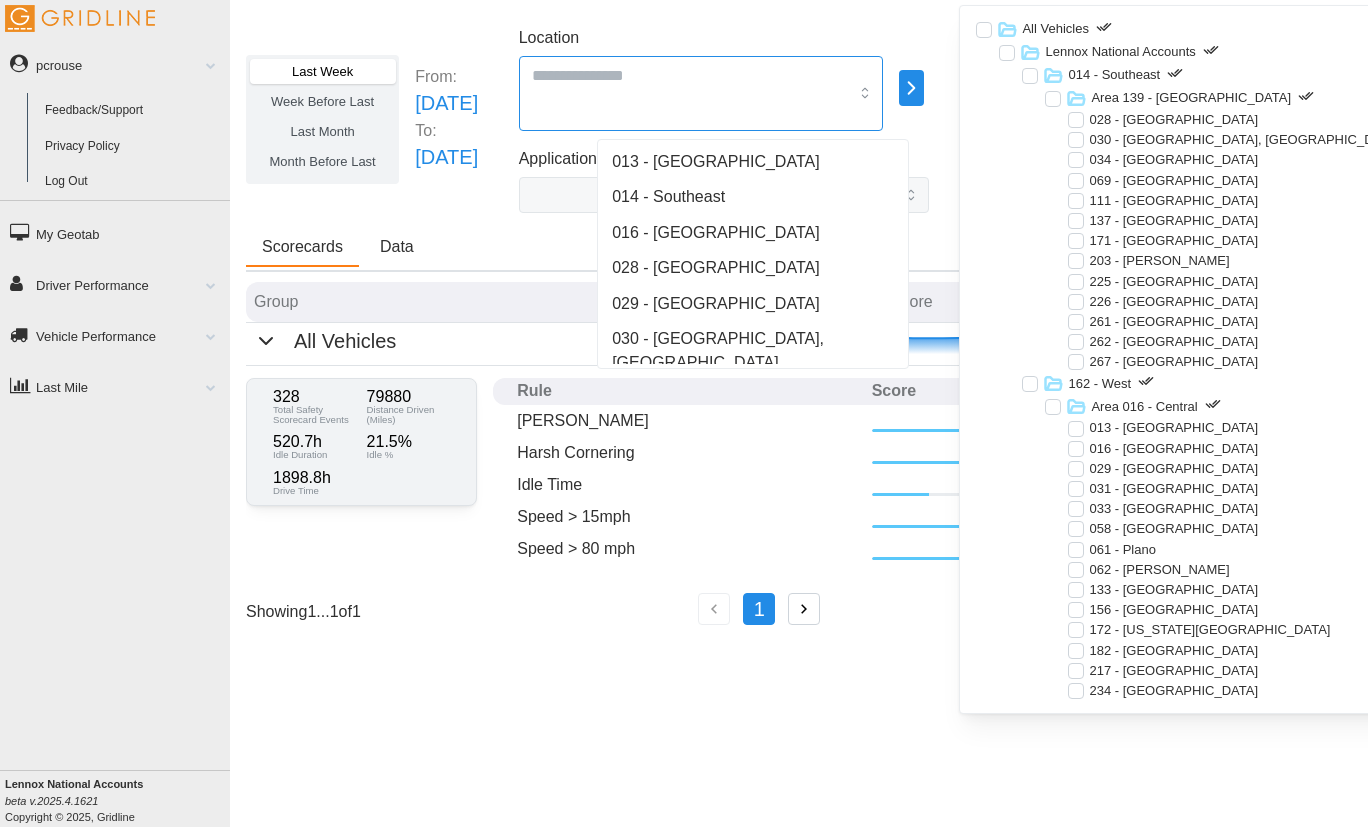 click on "Location" at bounding box center (690, 75) 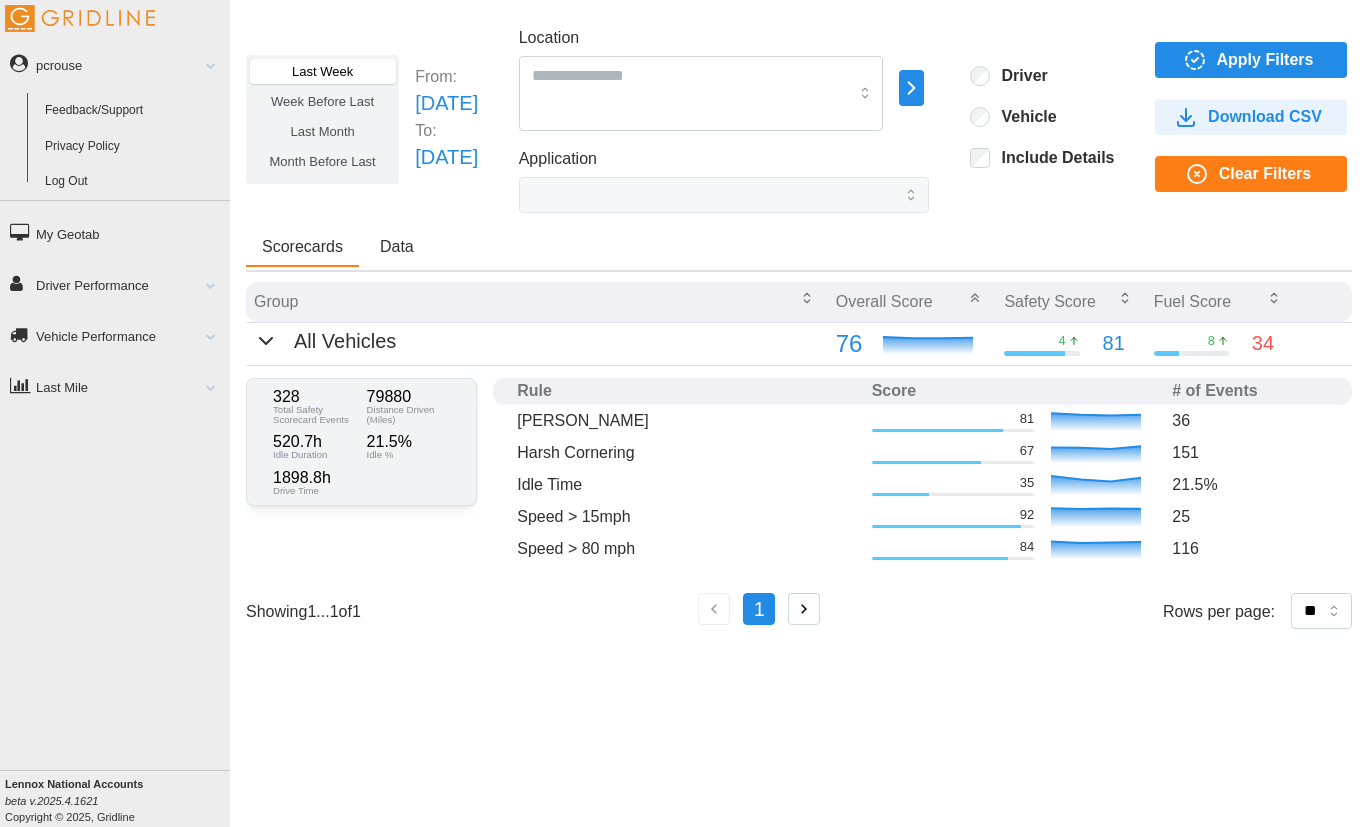 click on "25" at bounding box center (1250, 517) 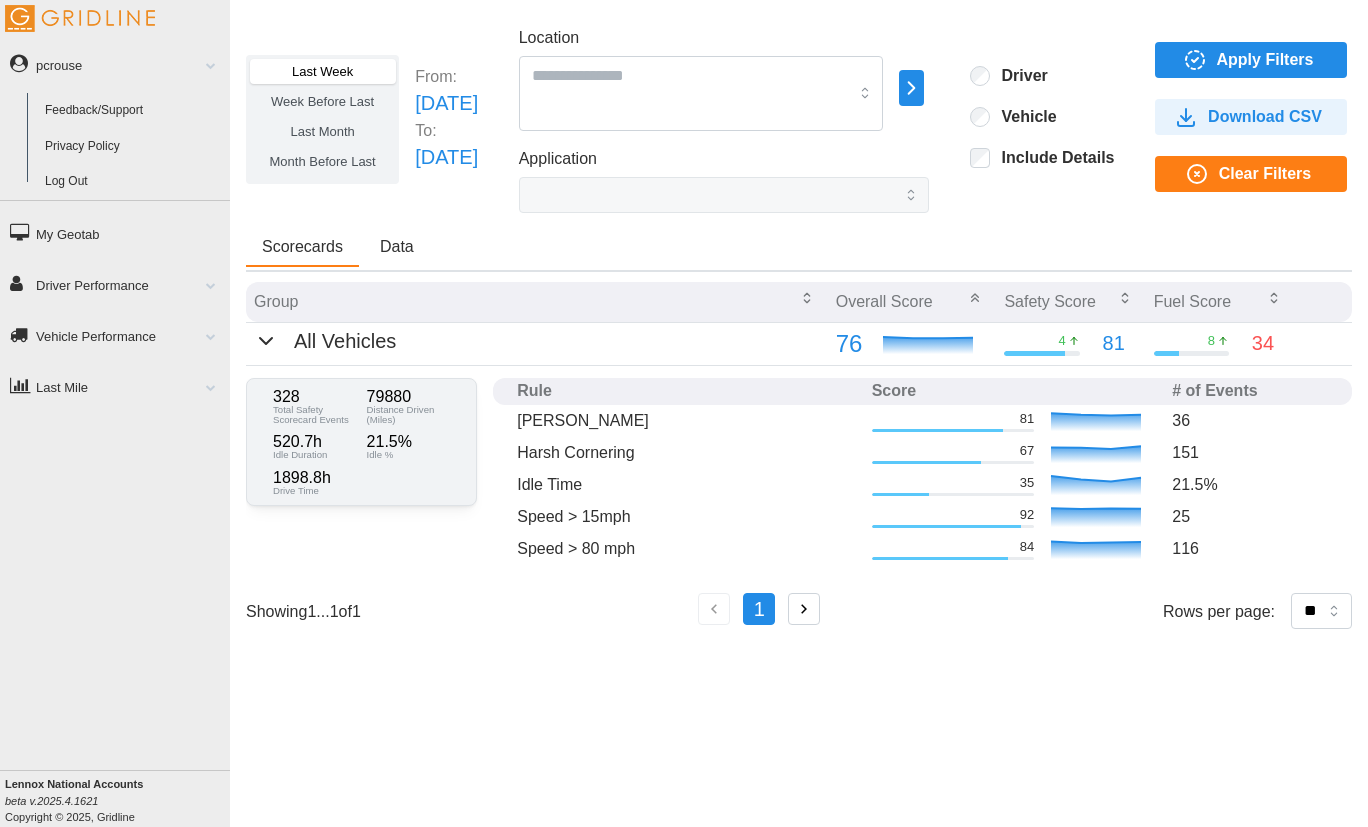 click on "Log Out" at bounding box center [133, 182] 